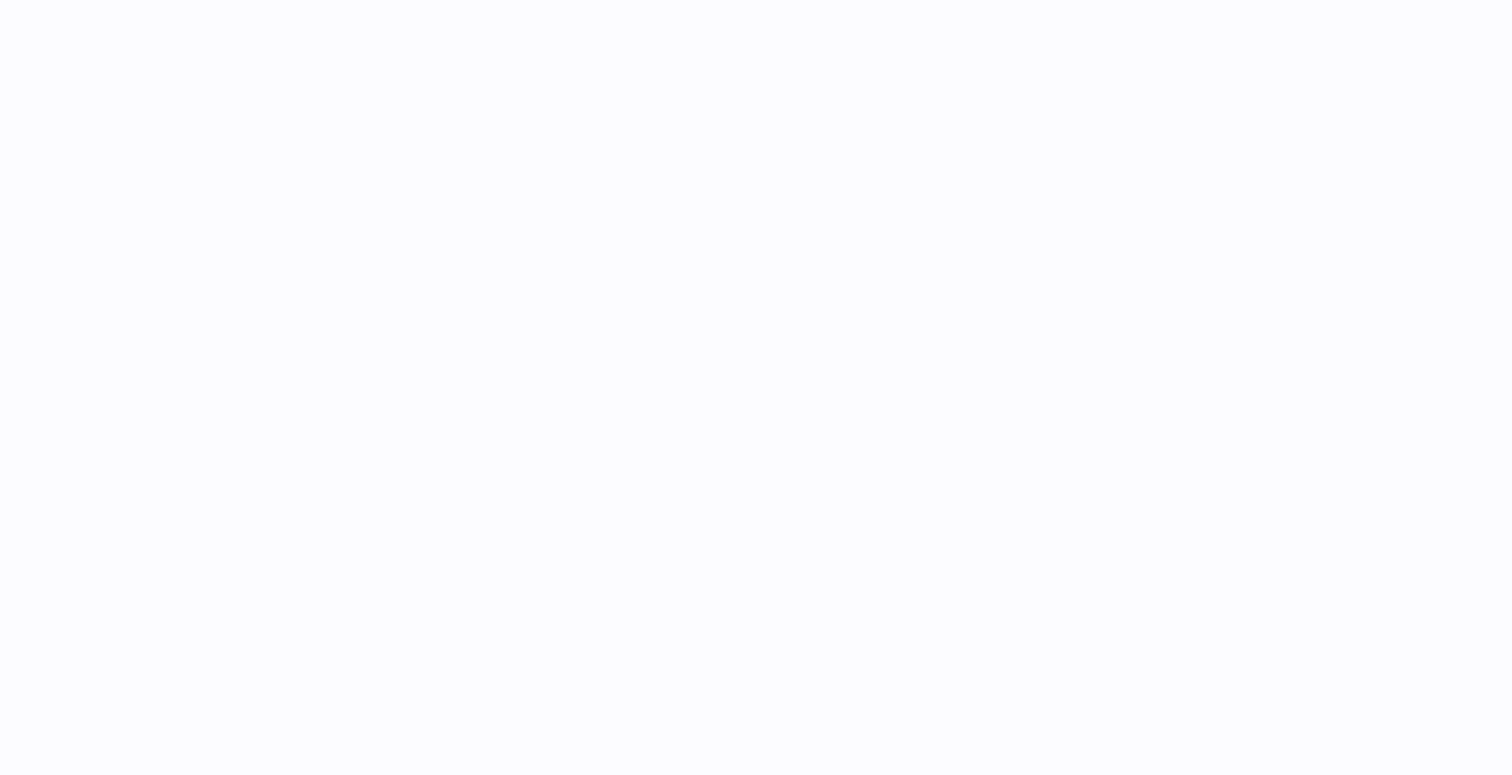 scroll, scrollTop: 0, scrollLeft: 0, axis: both 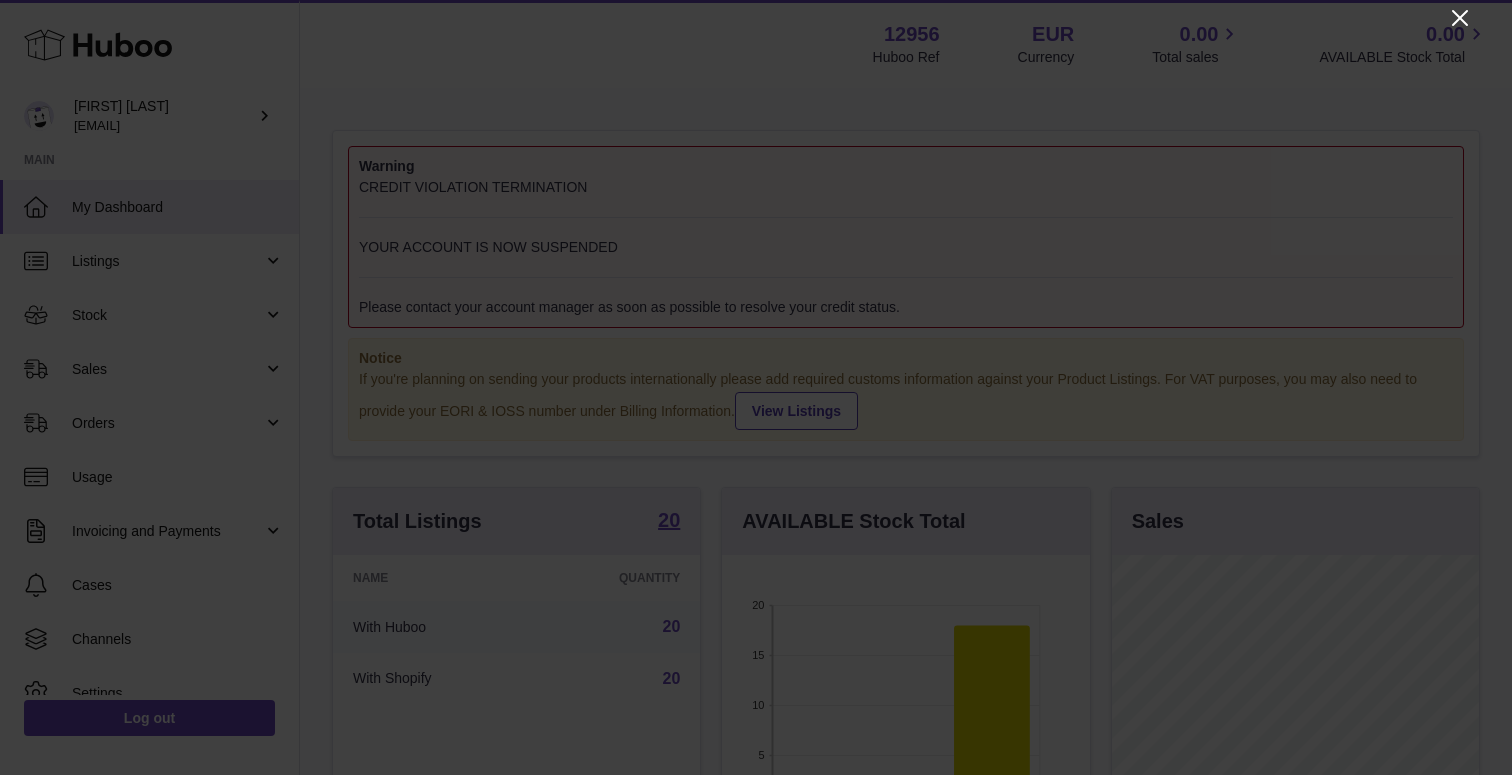 click 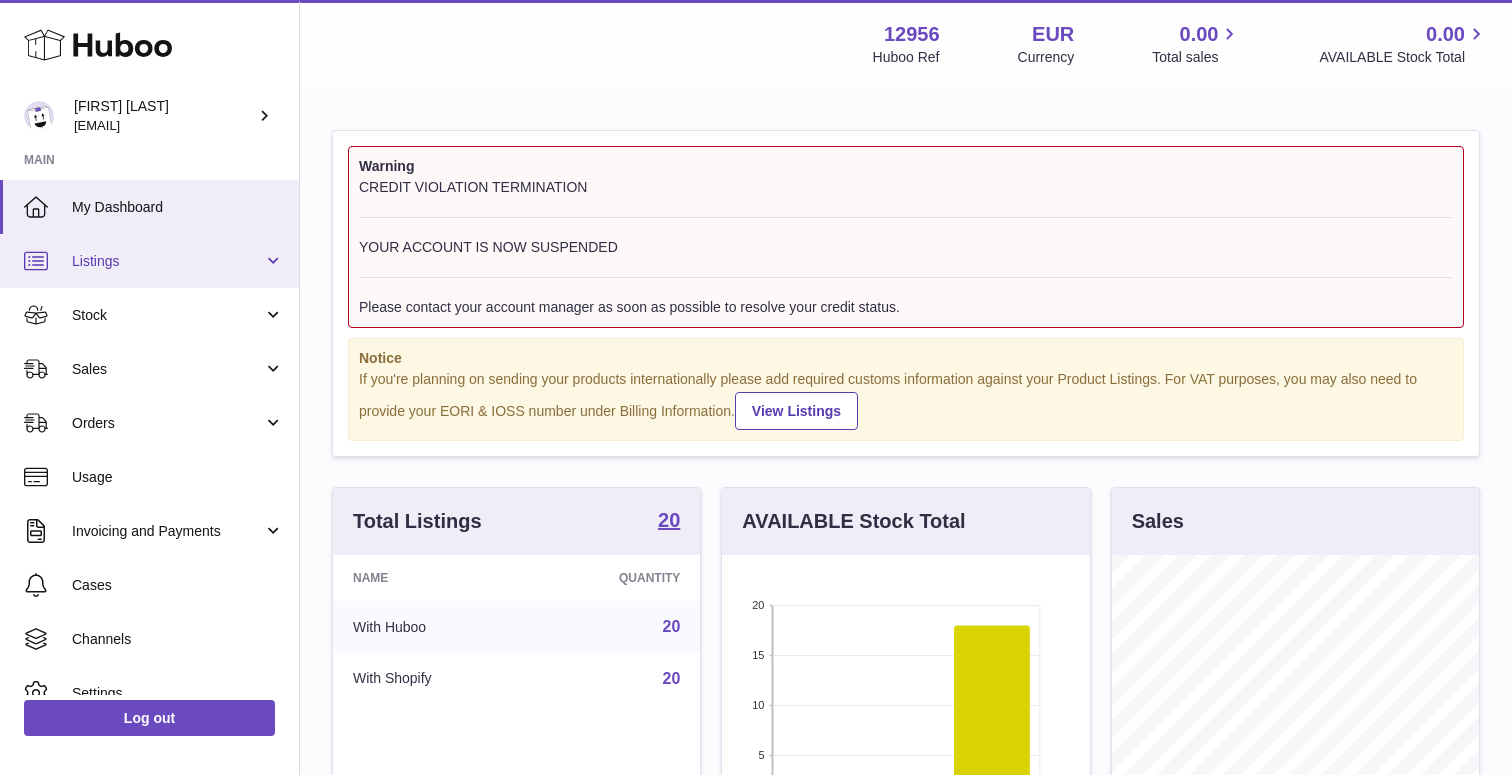 click on "Listings" at bounding box center (167, 261) 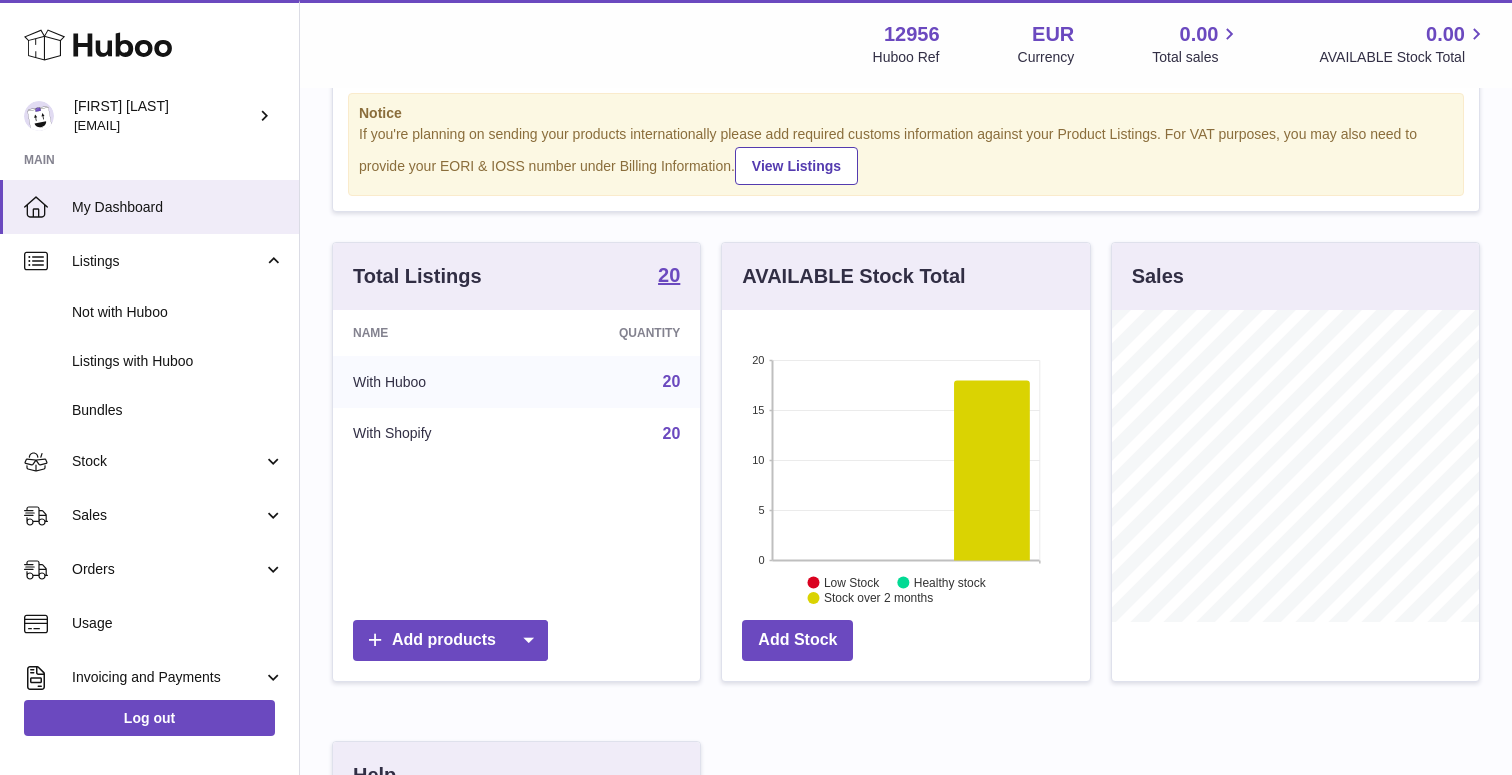 scroll, scrollTop: 0, scrollLeft: 0, axis: both 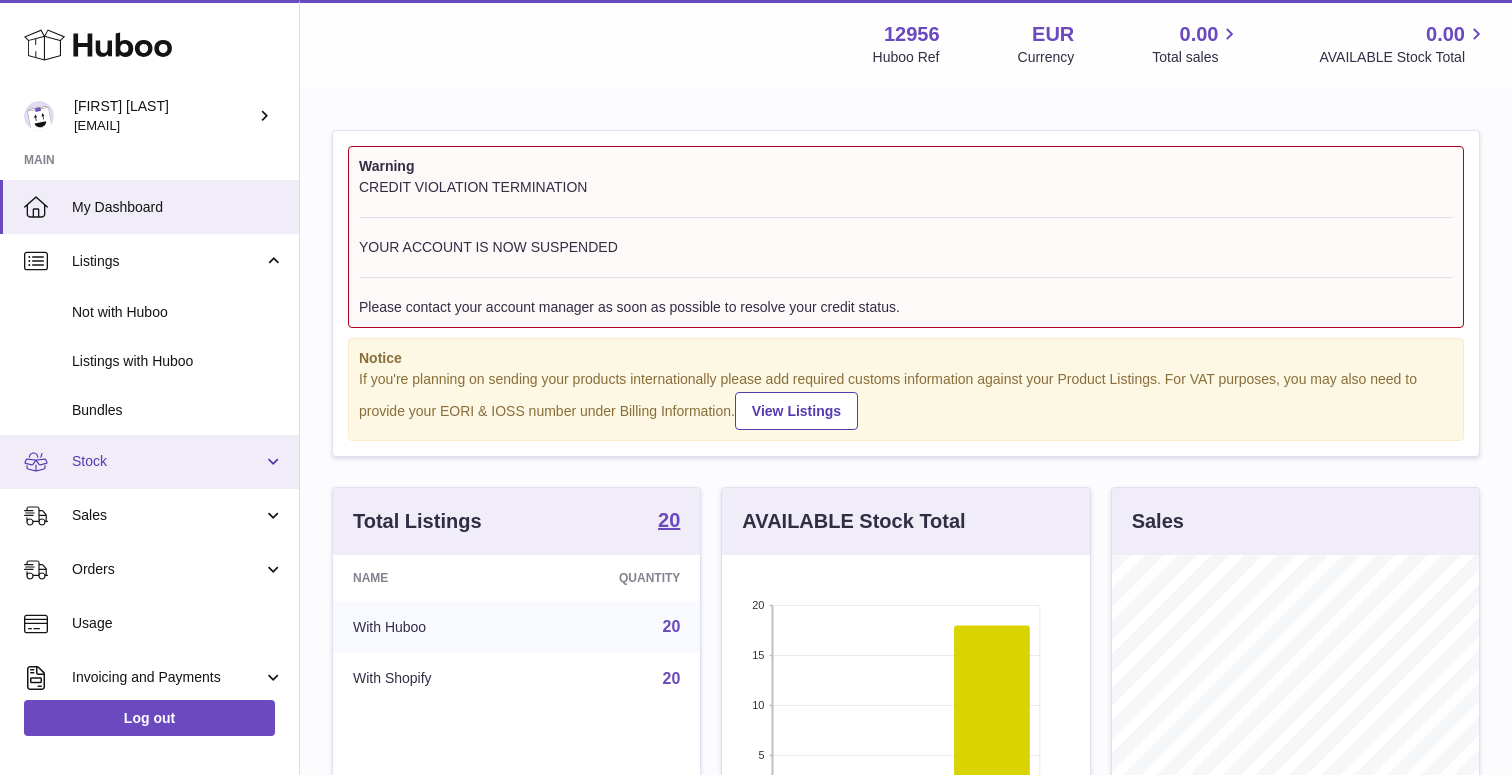 click on "Stock" at bounding box center [167, 461] 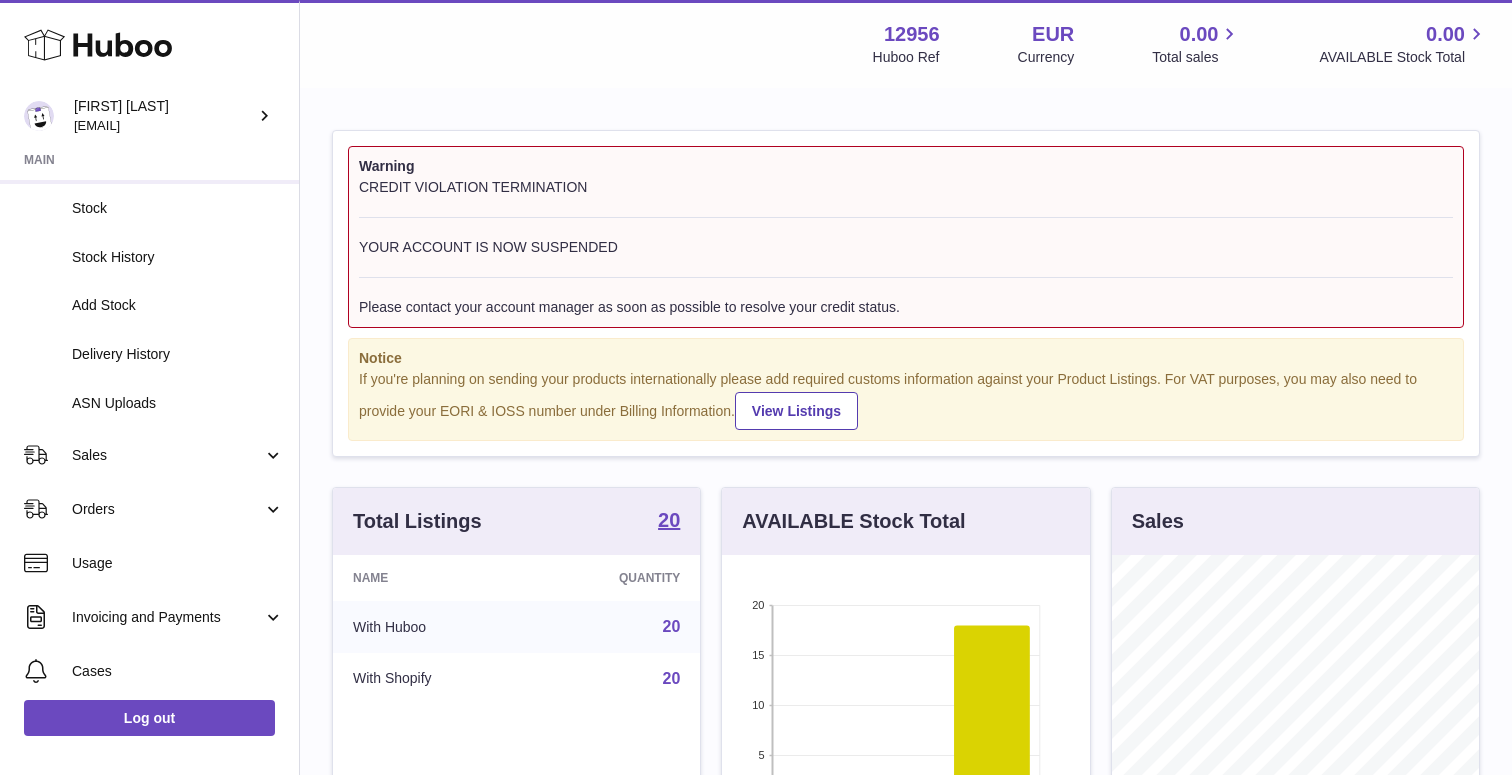 scroll, scrollTop: 470, scrollLeft: 0, axis: vertical 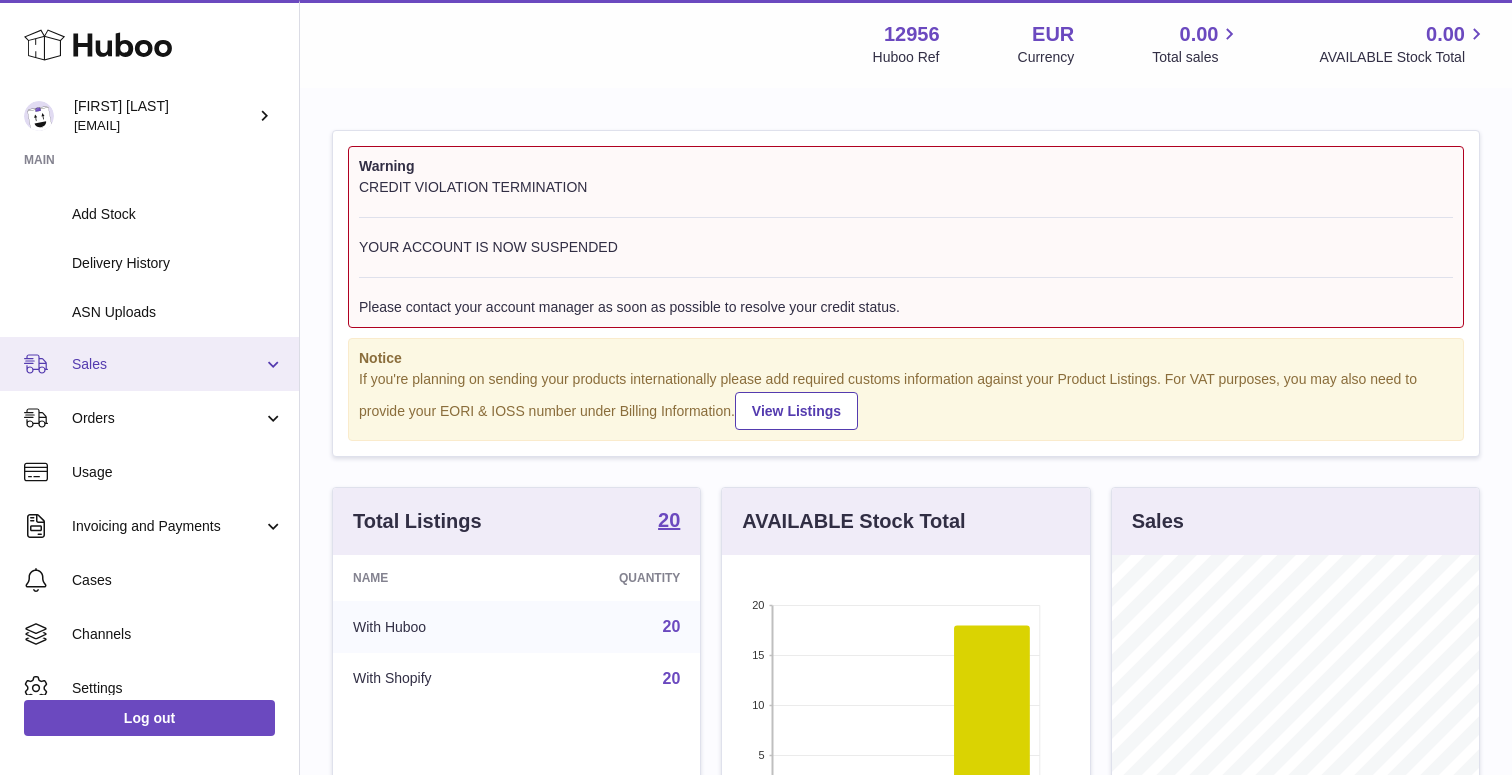 click on "Sales" at bounding box center (149, 364) 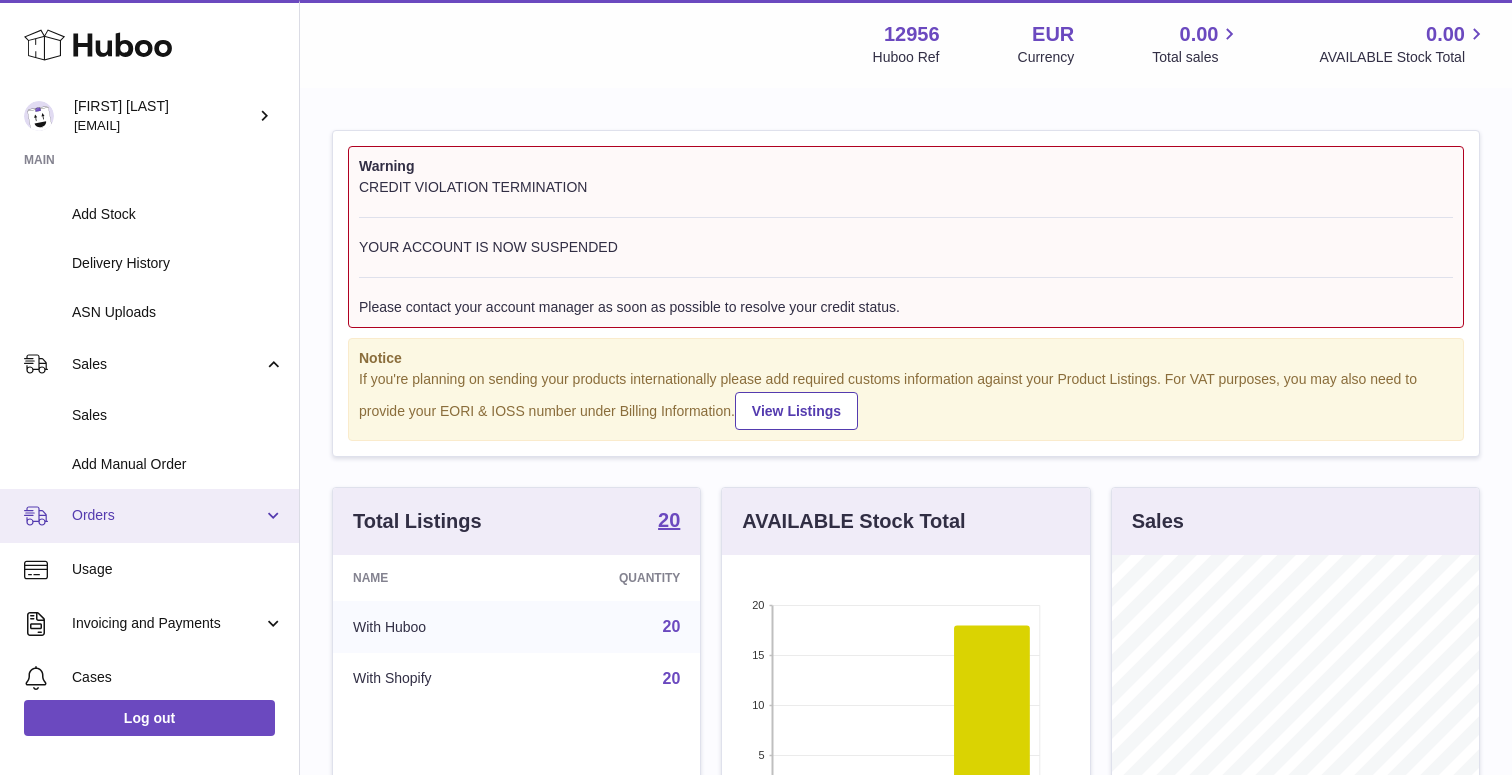 click on "Orders" at bounding box center [167, 515] 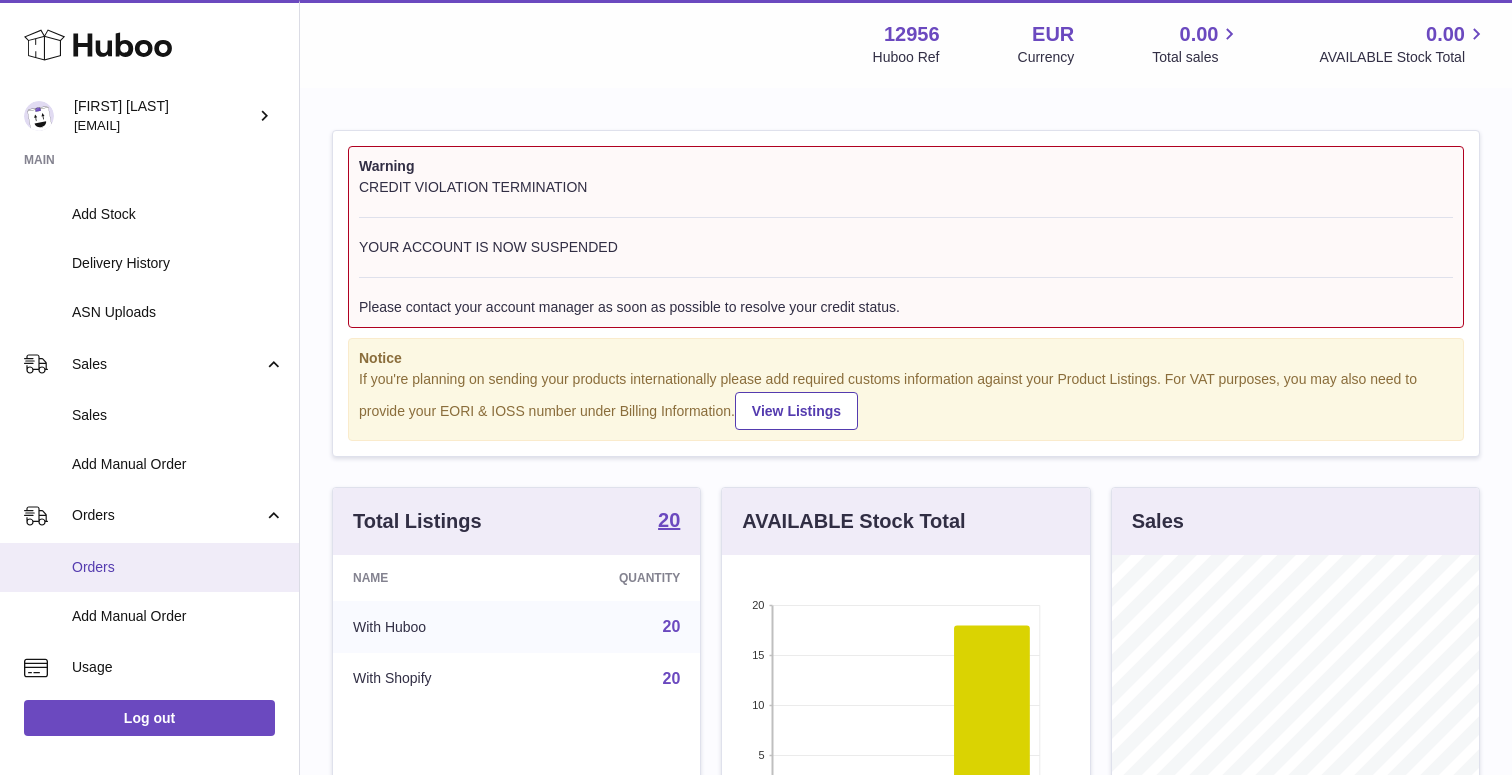 click on "Orders" at bounding box center (149, 567) 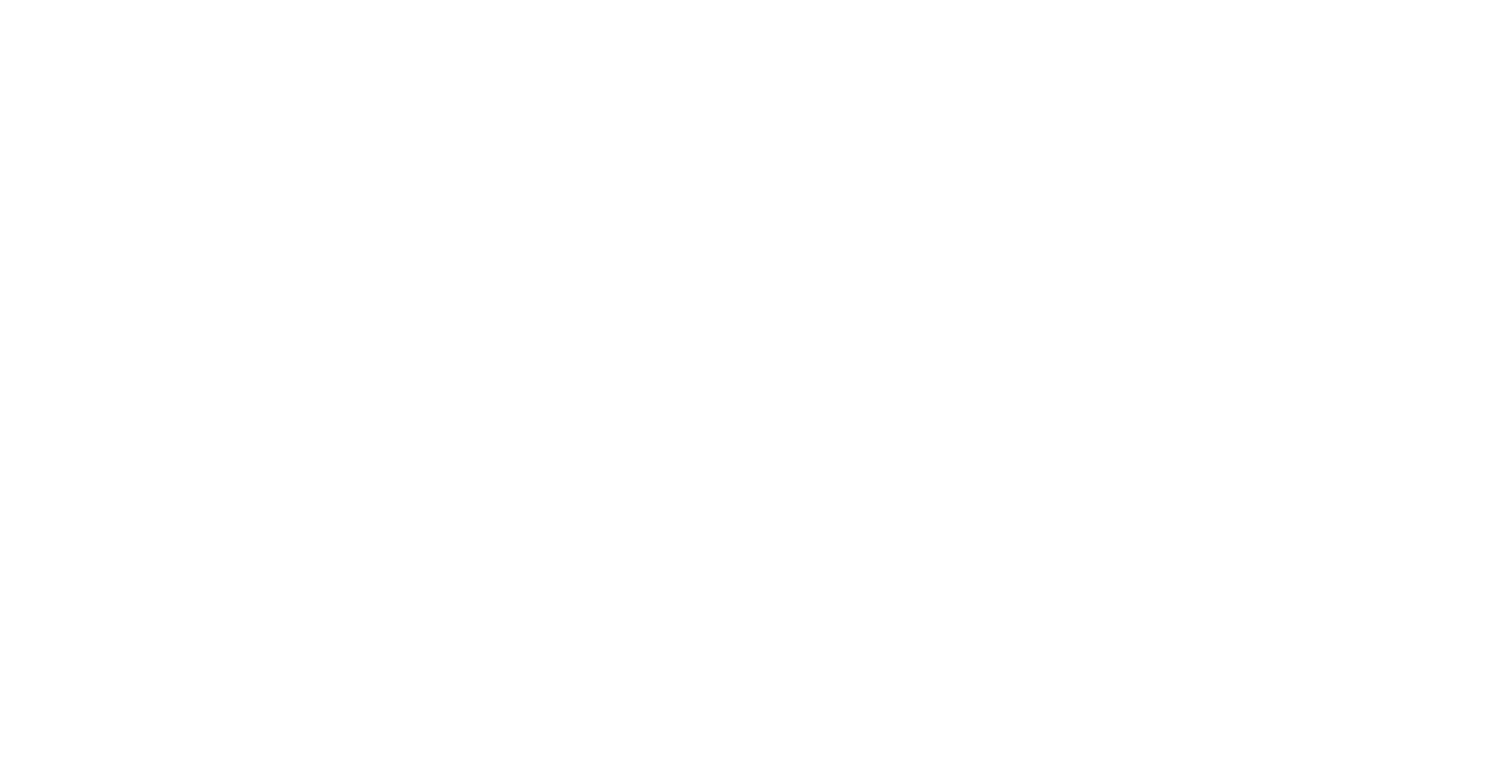 scroll, scrollTop: 0, scrollLeft: 0, axis: both 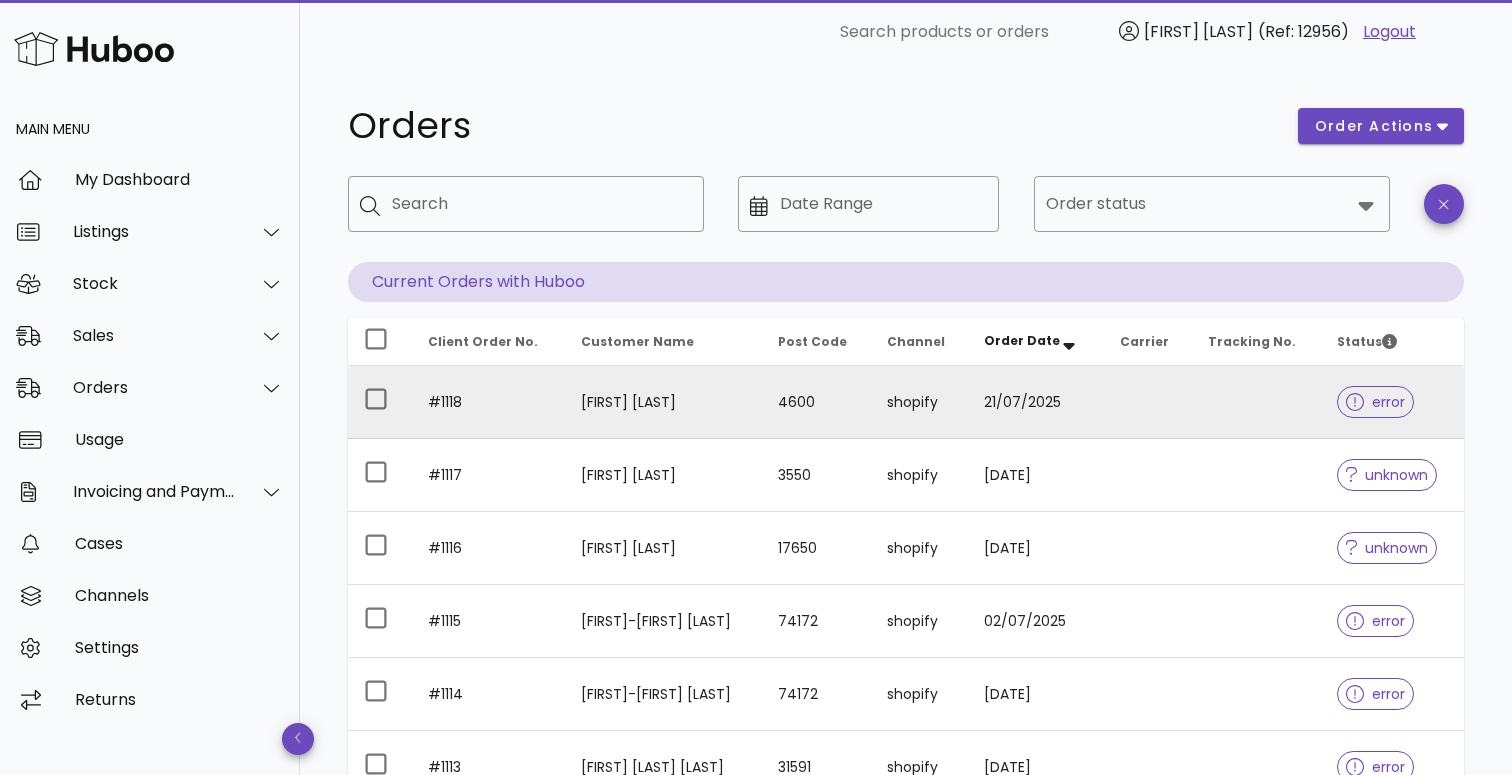 click on "4600" at bounding box center (816, 402) 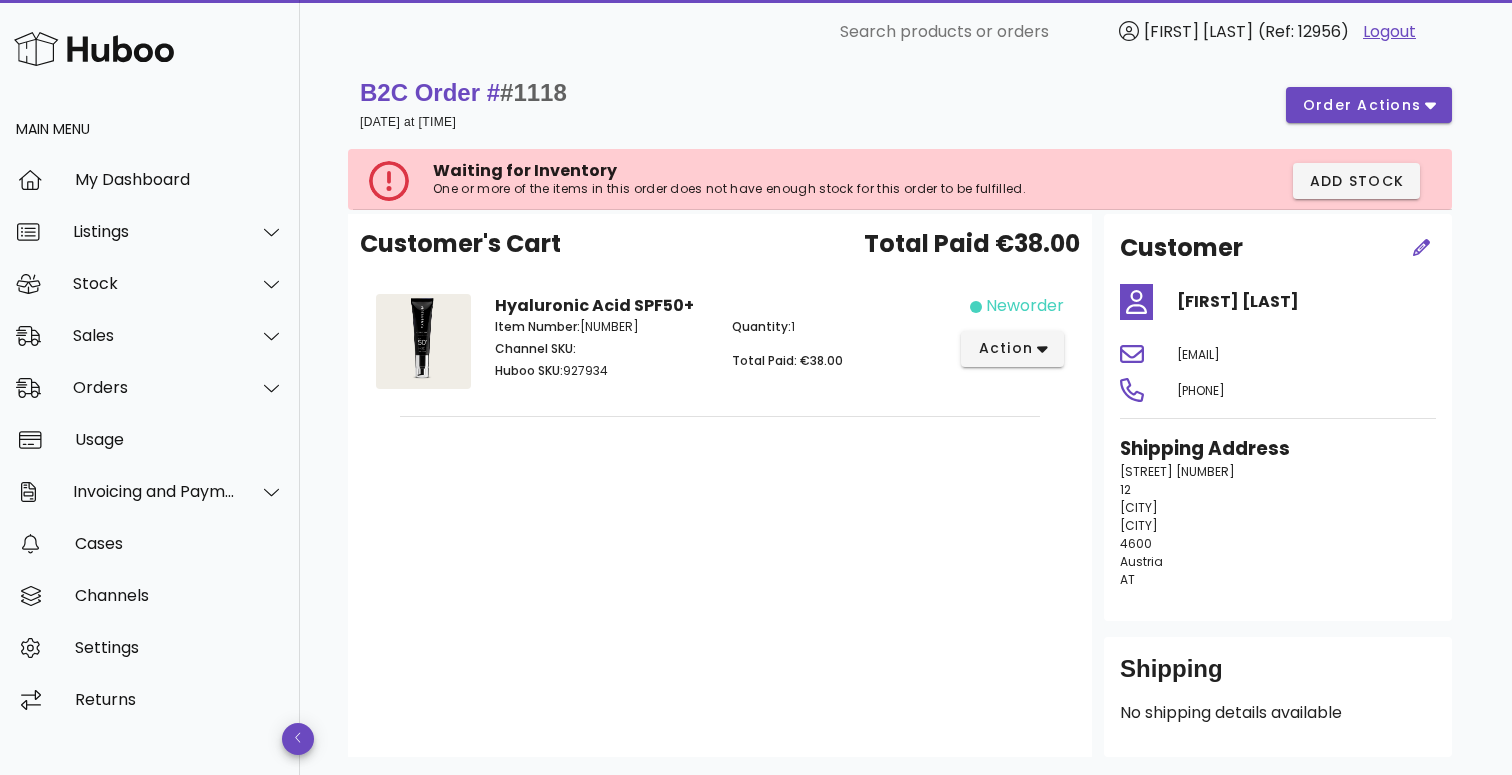 scroll, scrollTop: 0, scrollLeft: 0, axis: both 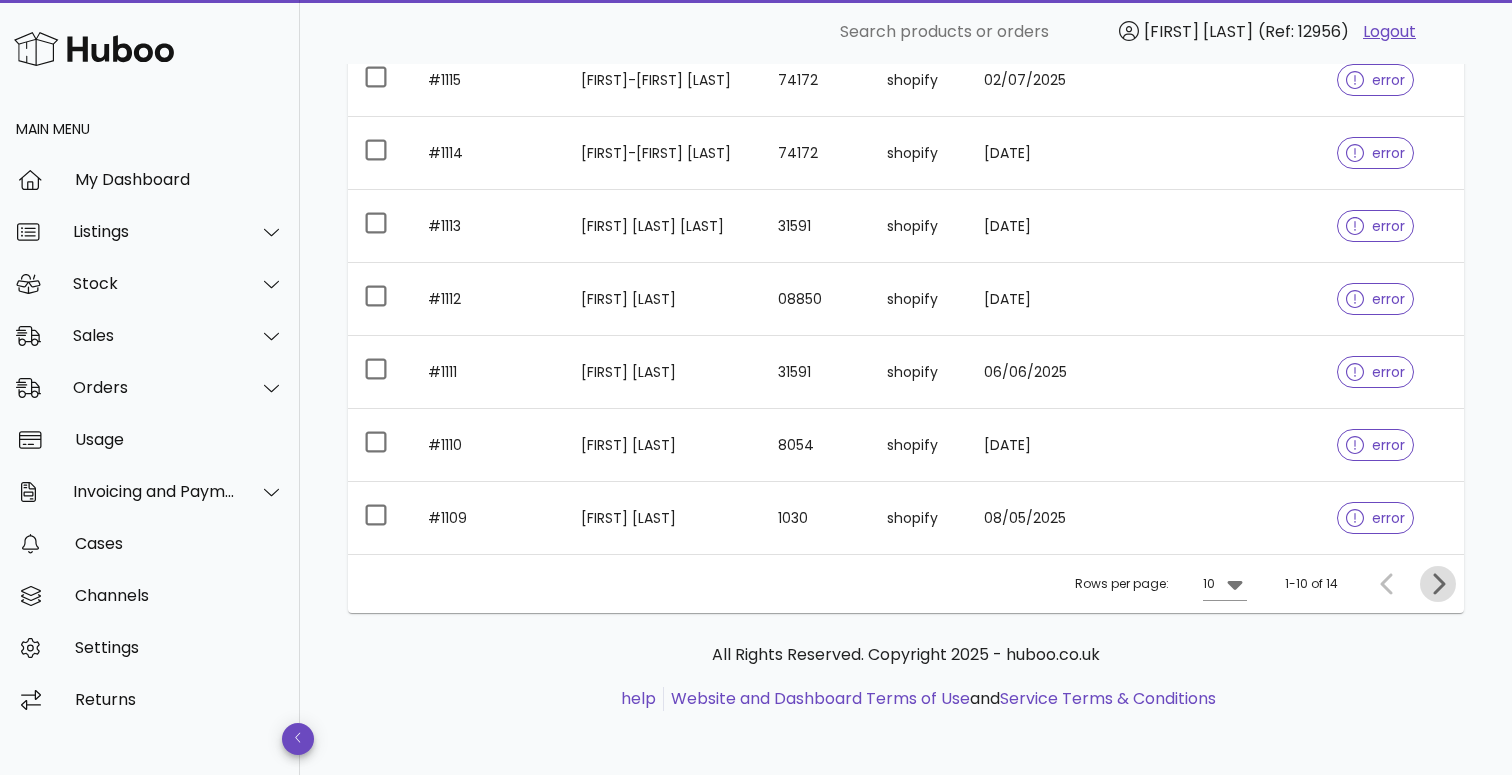 click 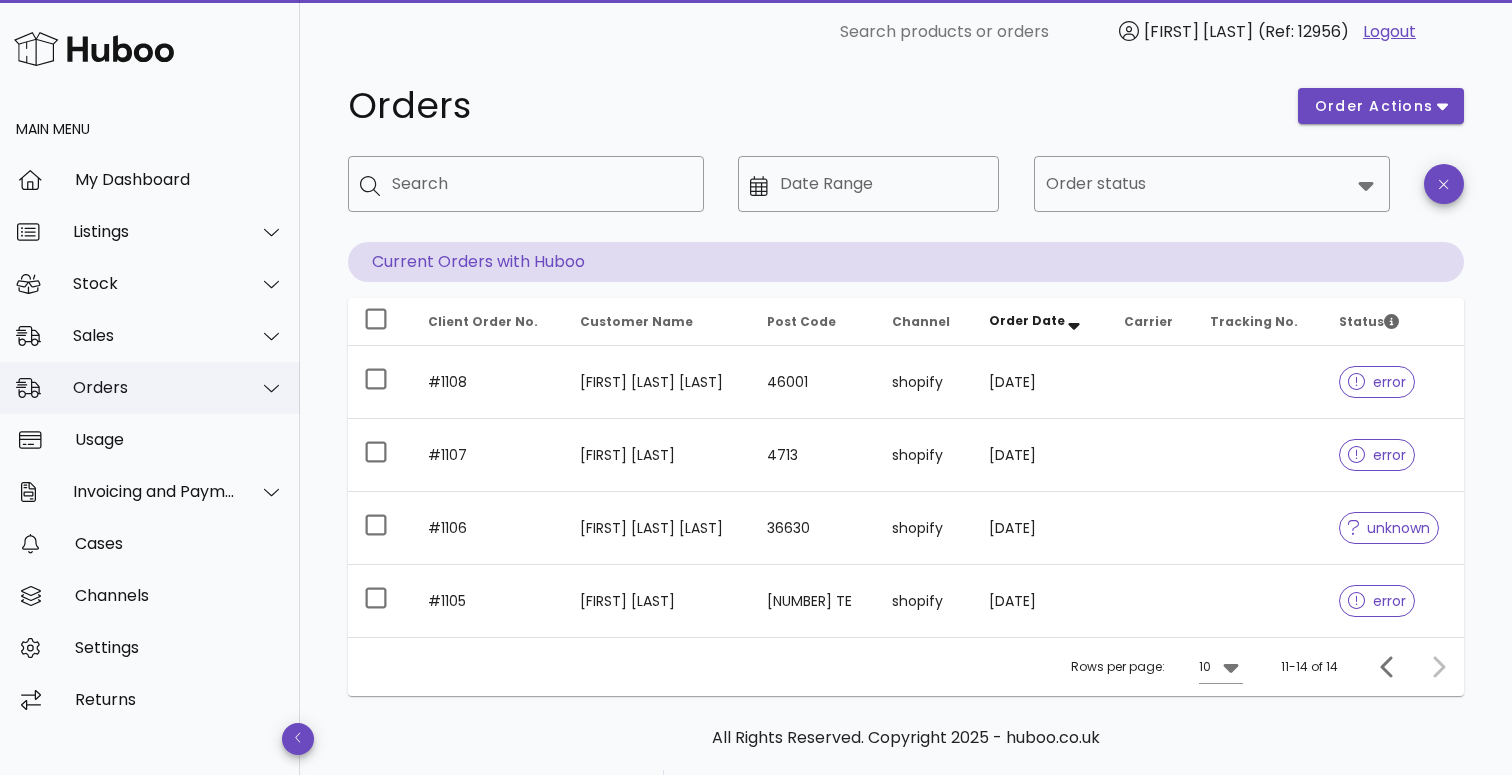 scroll, scrollTop: 36, scrollLeft: 0, axis: vertical 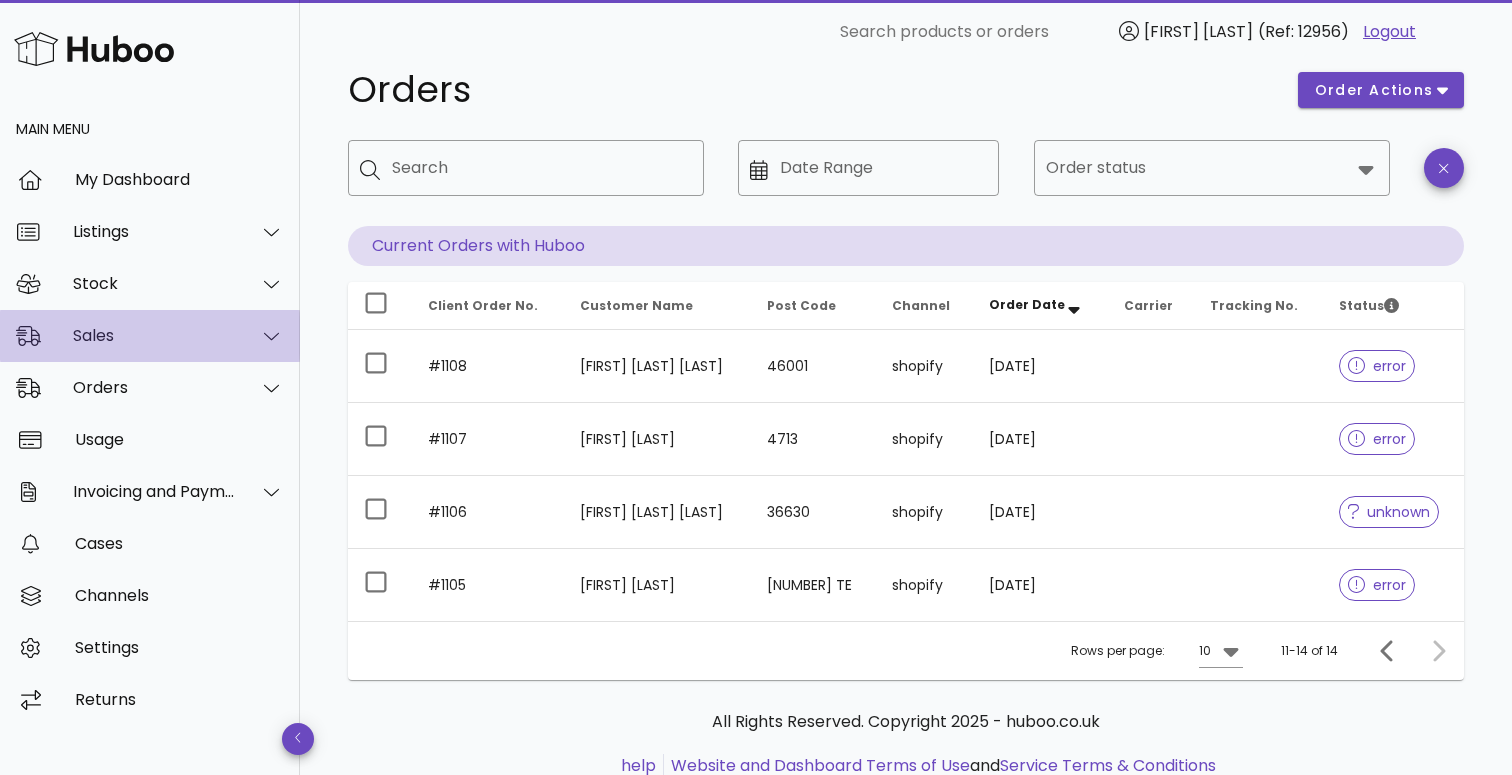click on "Sales" at bounding box center [150, 336] 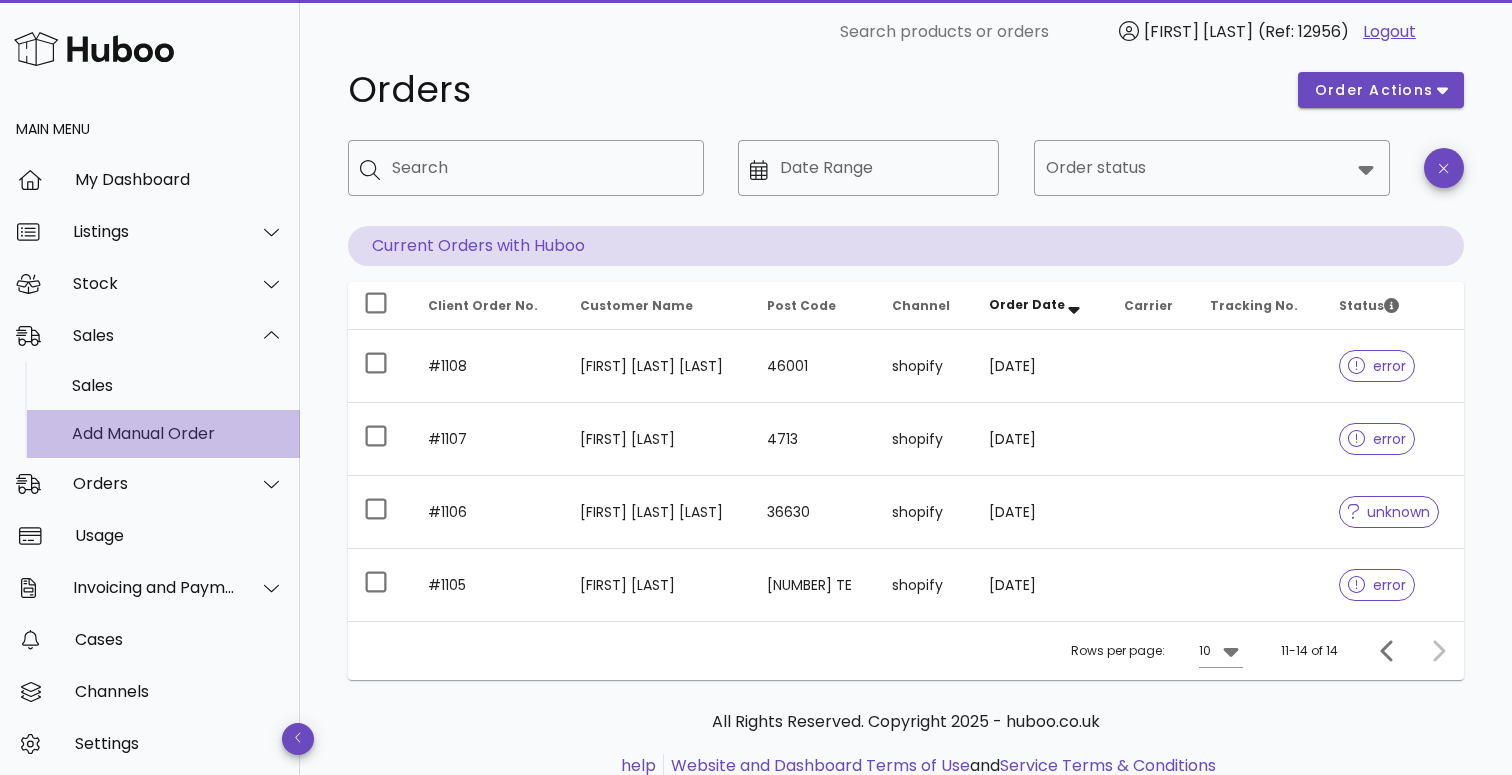 click on "Add Manual Order" at bounding box center (178, 433) 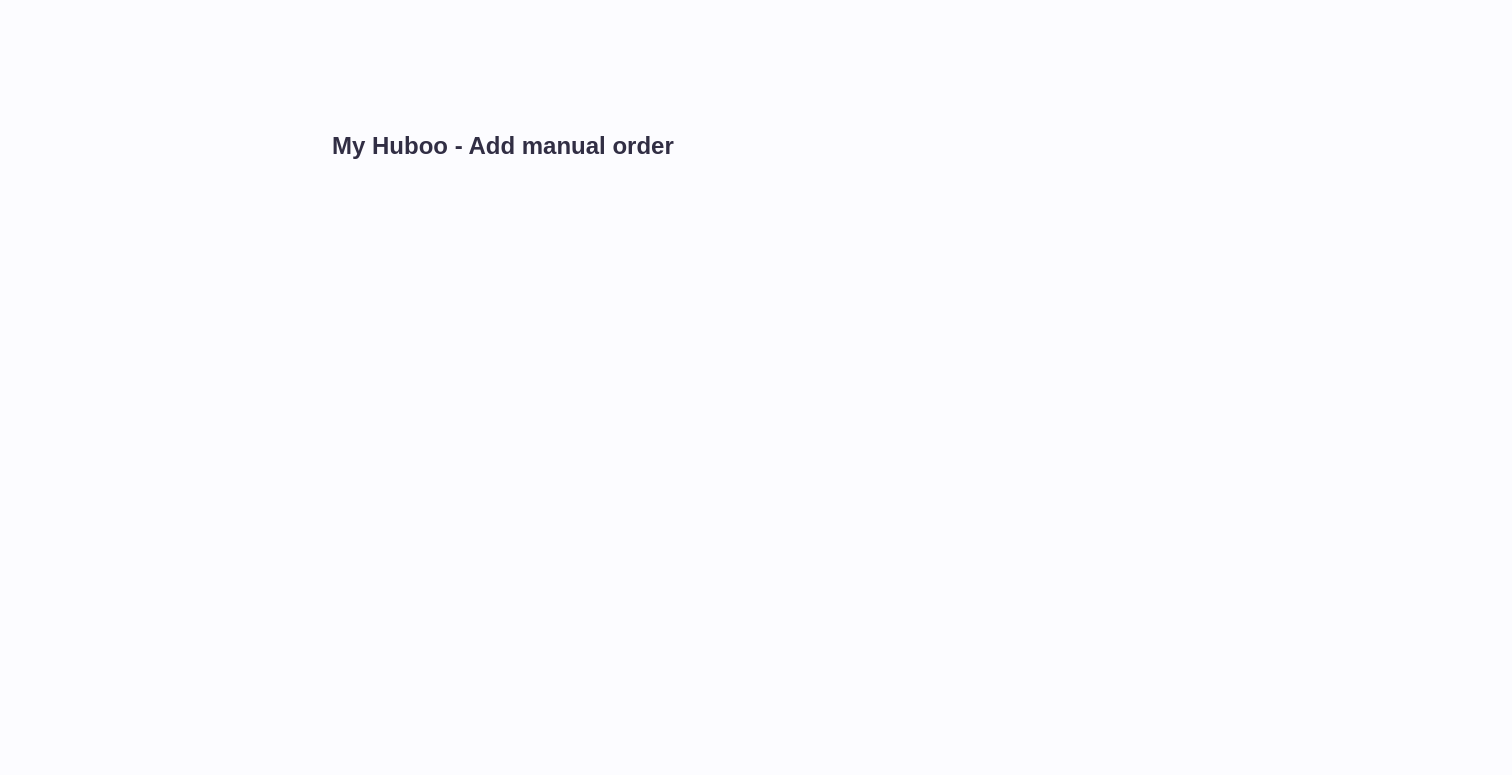 scroll, scrollTop: 0, scrollLeft: 0, axis: both 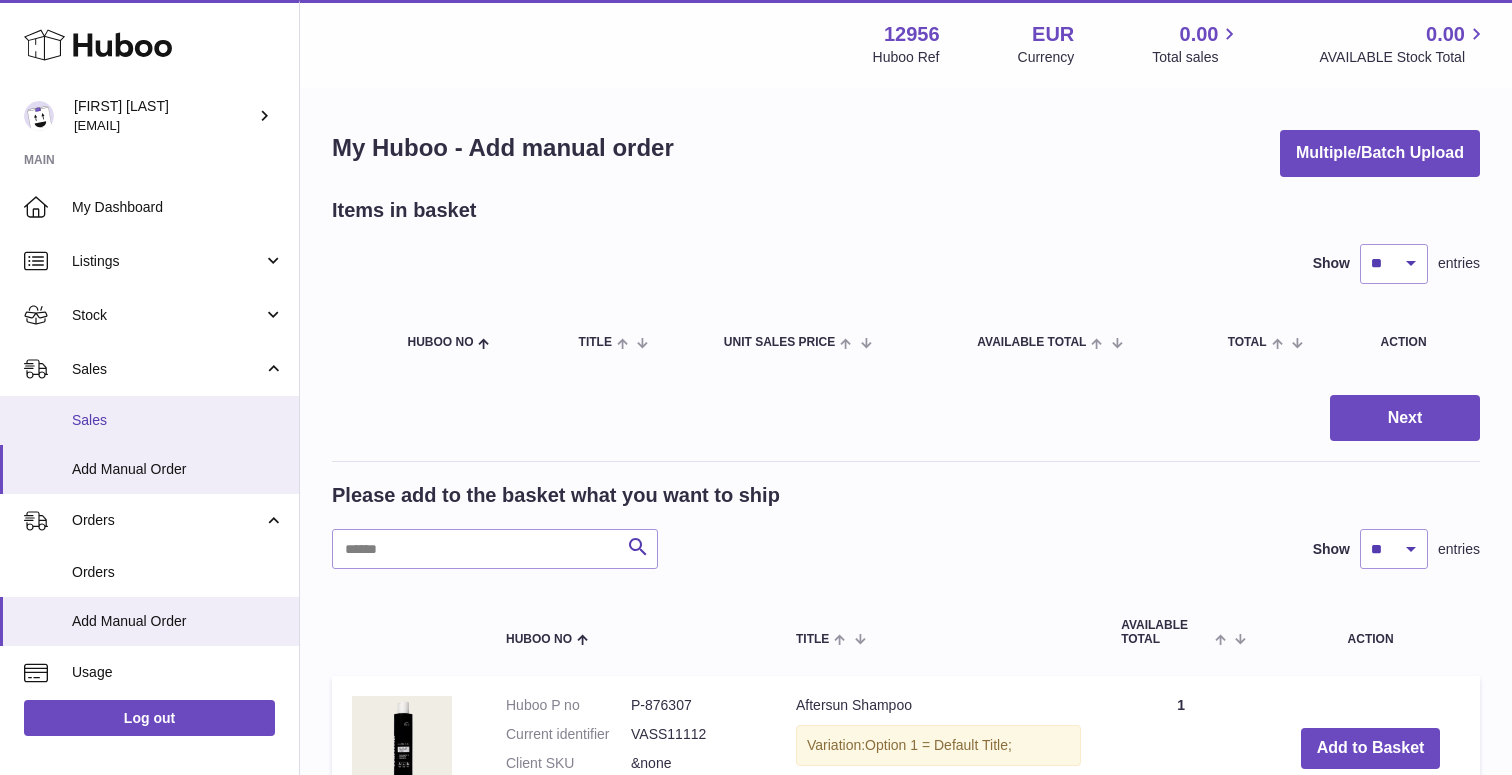 click on "Sales" at bounding box center [149, 420] 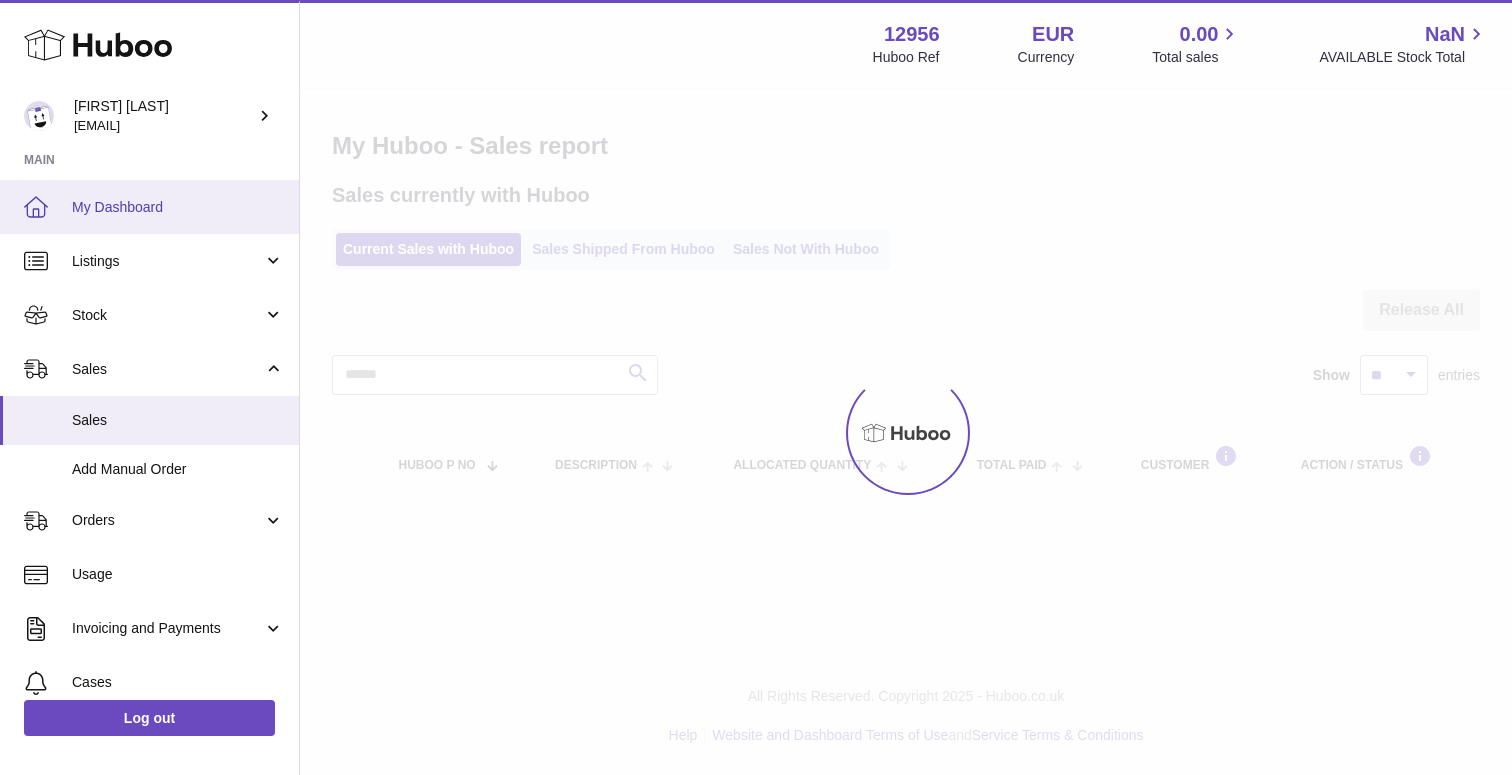 scroll, scrollTop: 0, scrollLeft: 0, axis: both 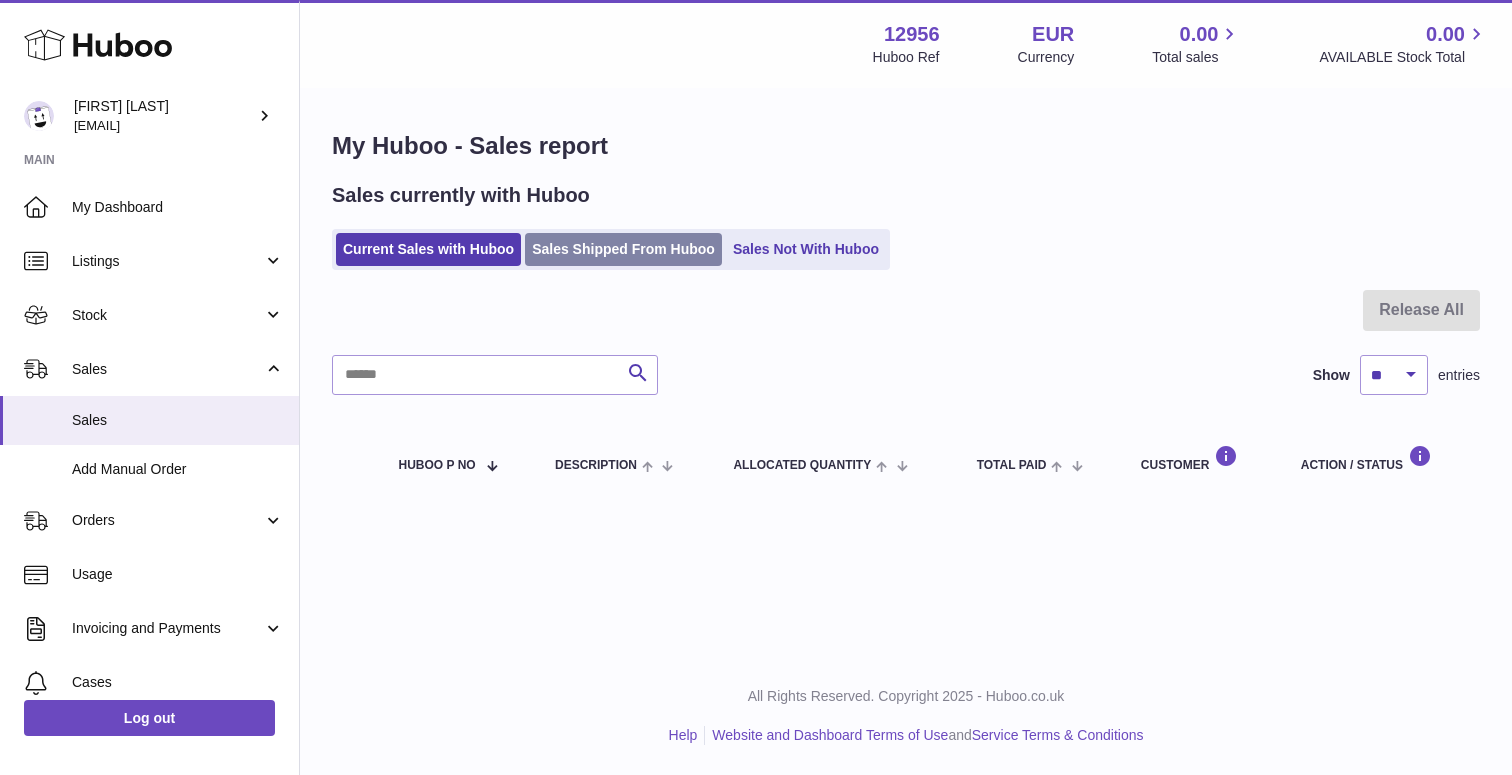 click on "Sales Shipped From Huboo" at bounding box center (623, 249) 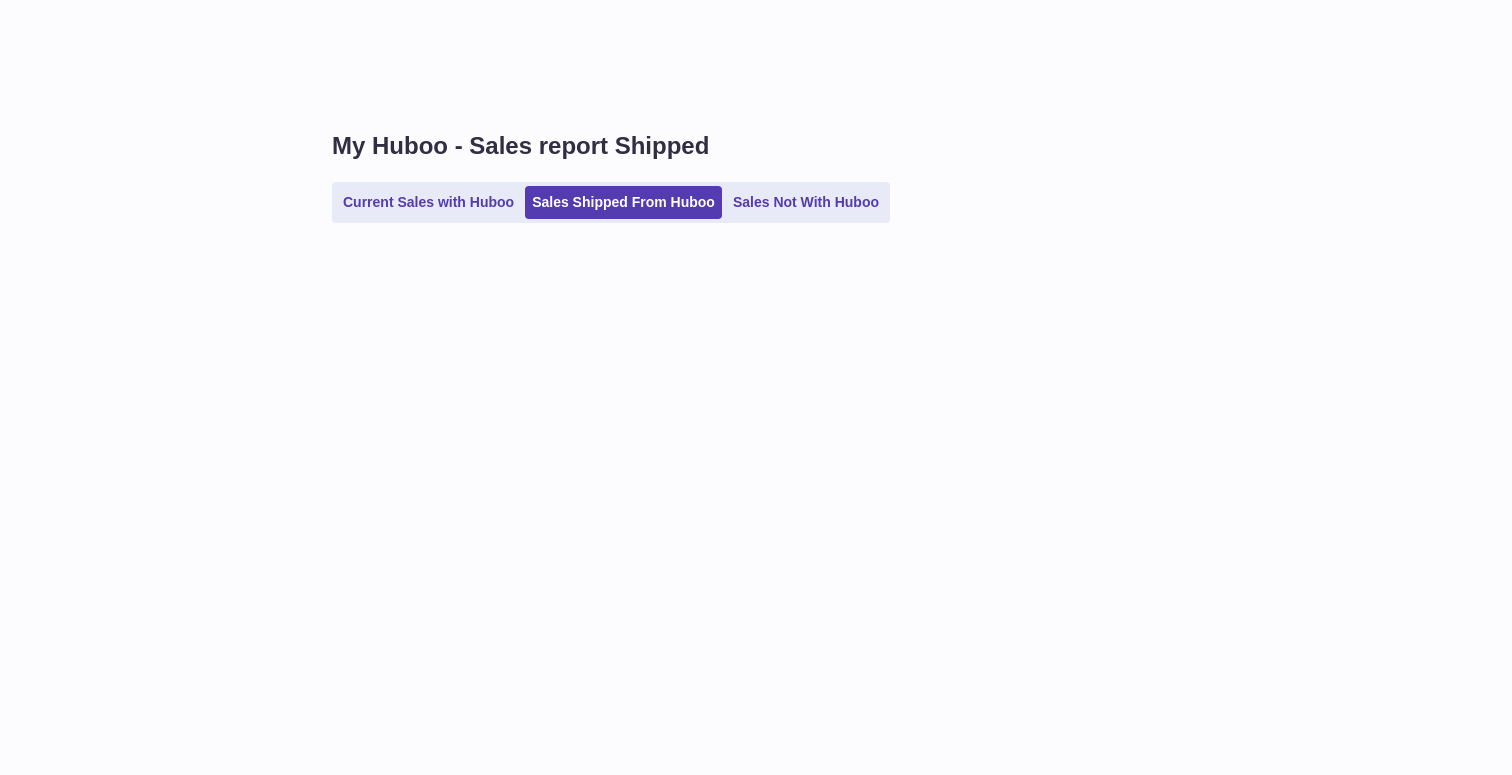 scroll, scrollTop: 0, scrollLeft: 0, axis: both 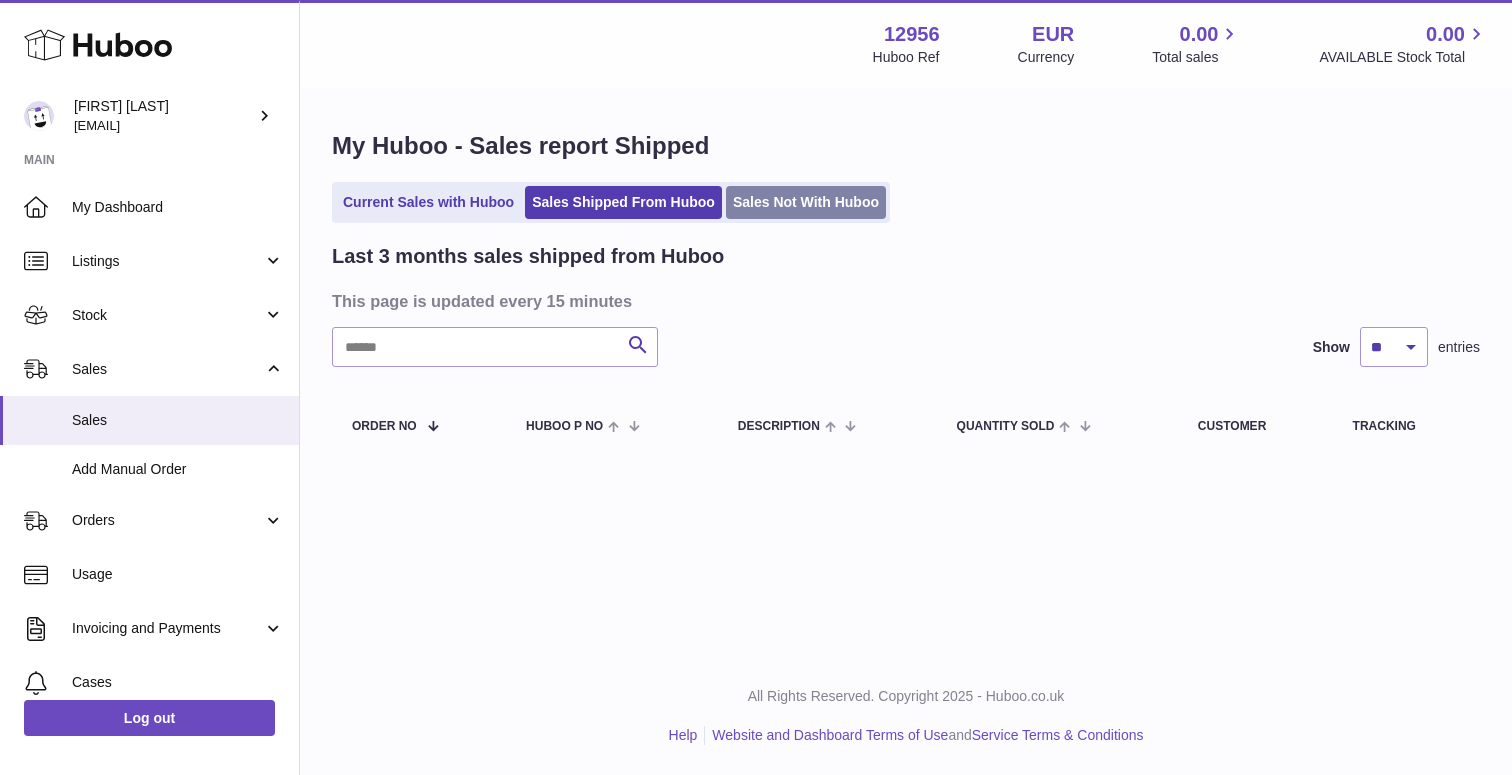 click on "Sales Not With Huboo" at bounding box center [806, 202] 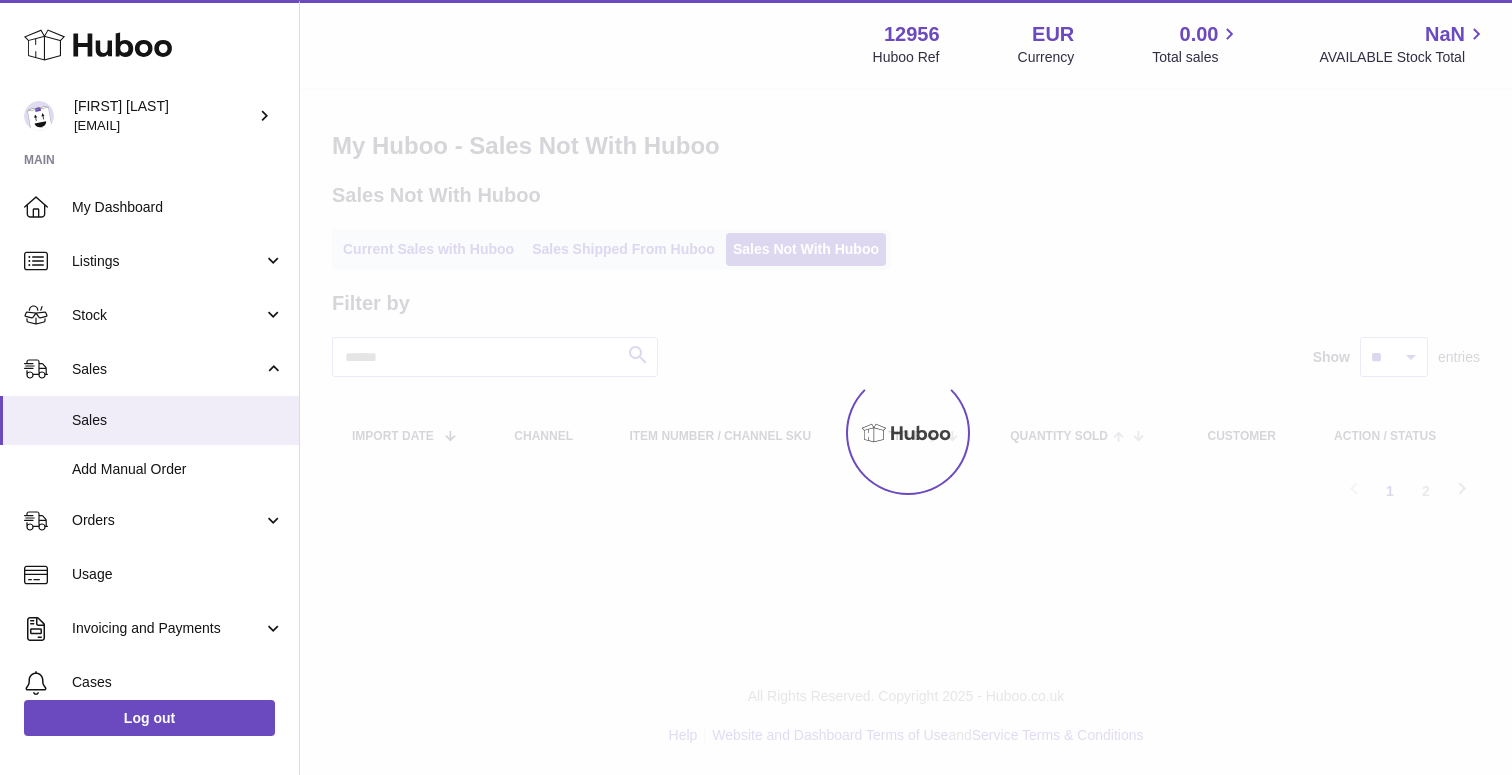 scroll, scrollTop: 0, scrollLeft: 0, axis: both 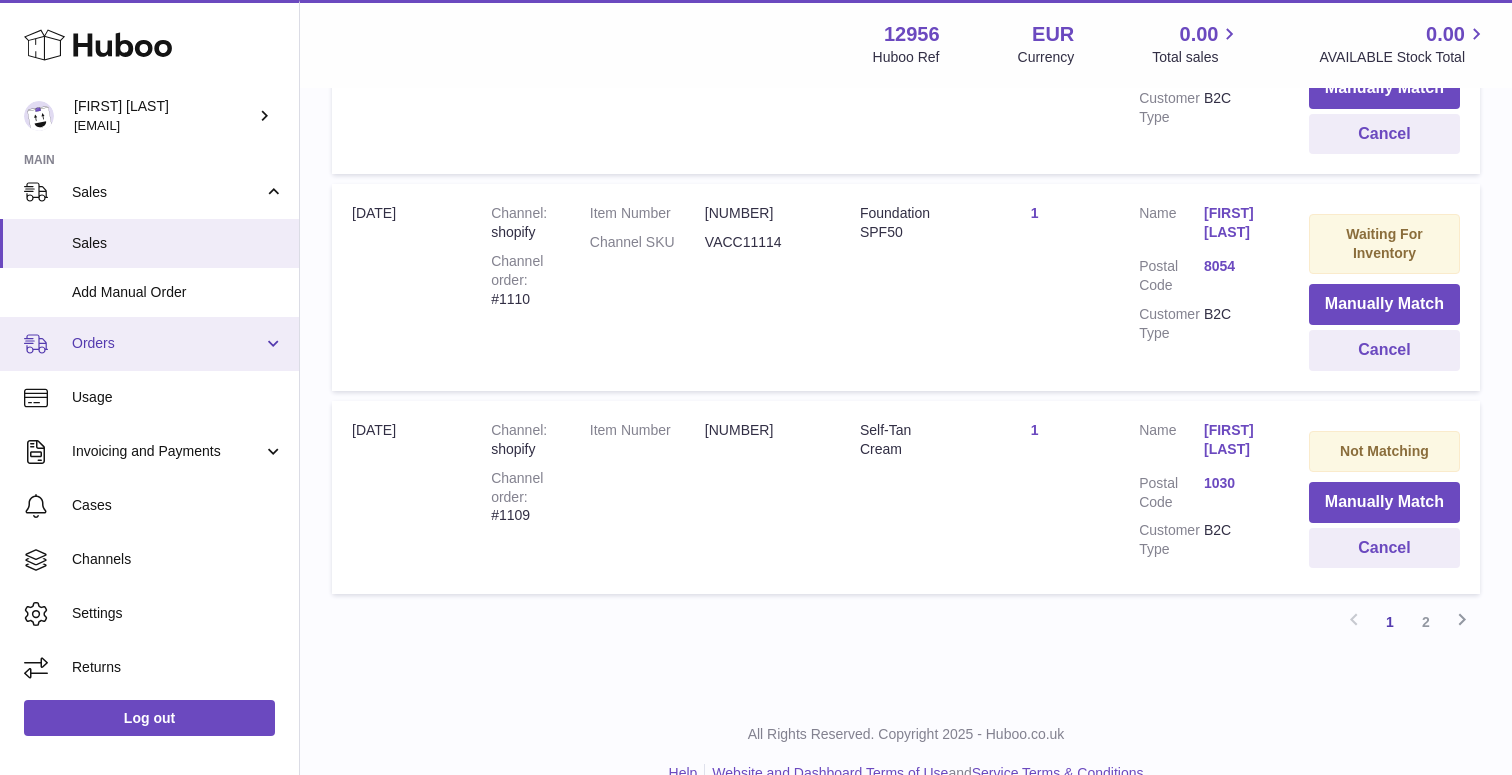 click on "Orders" at bounding box center (149, 344) 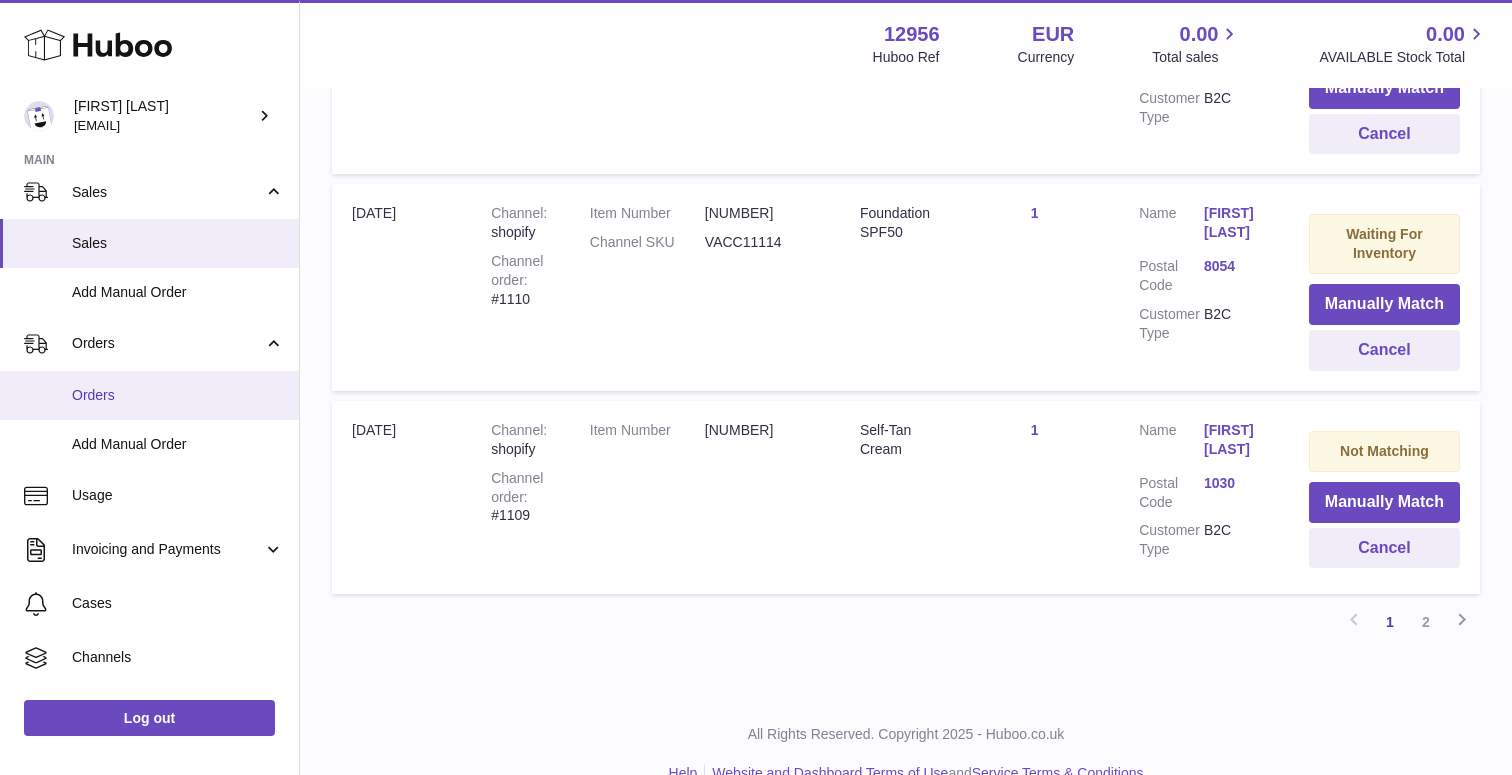 click on "Orders" at bounding box center [178, 395] 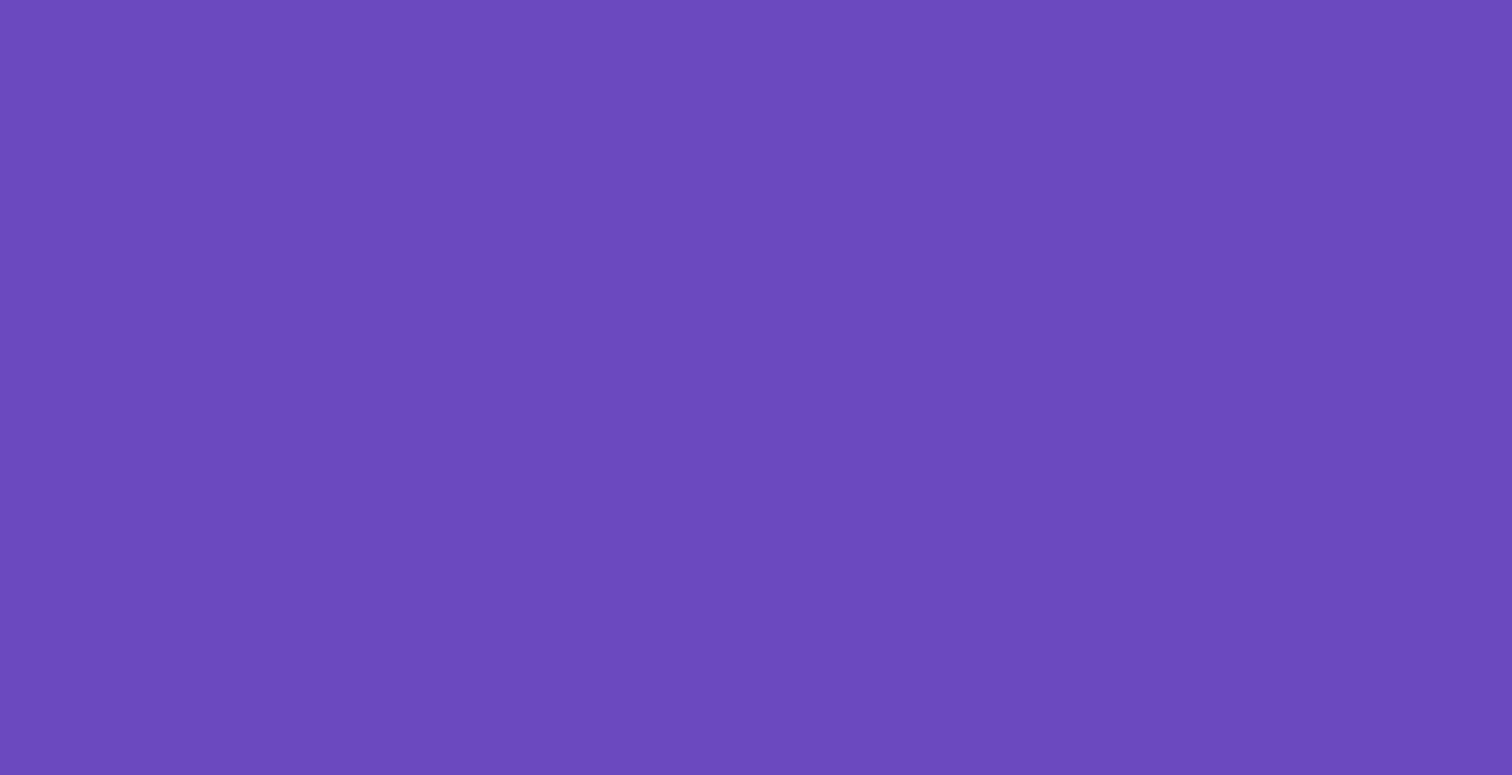 scroll, scrollTop: 0, scrollLeft: 0, axis: both 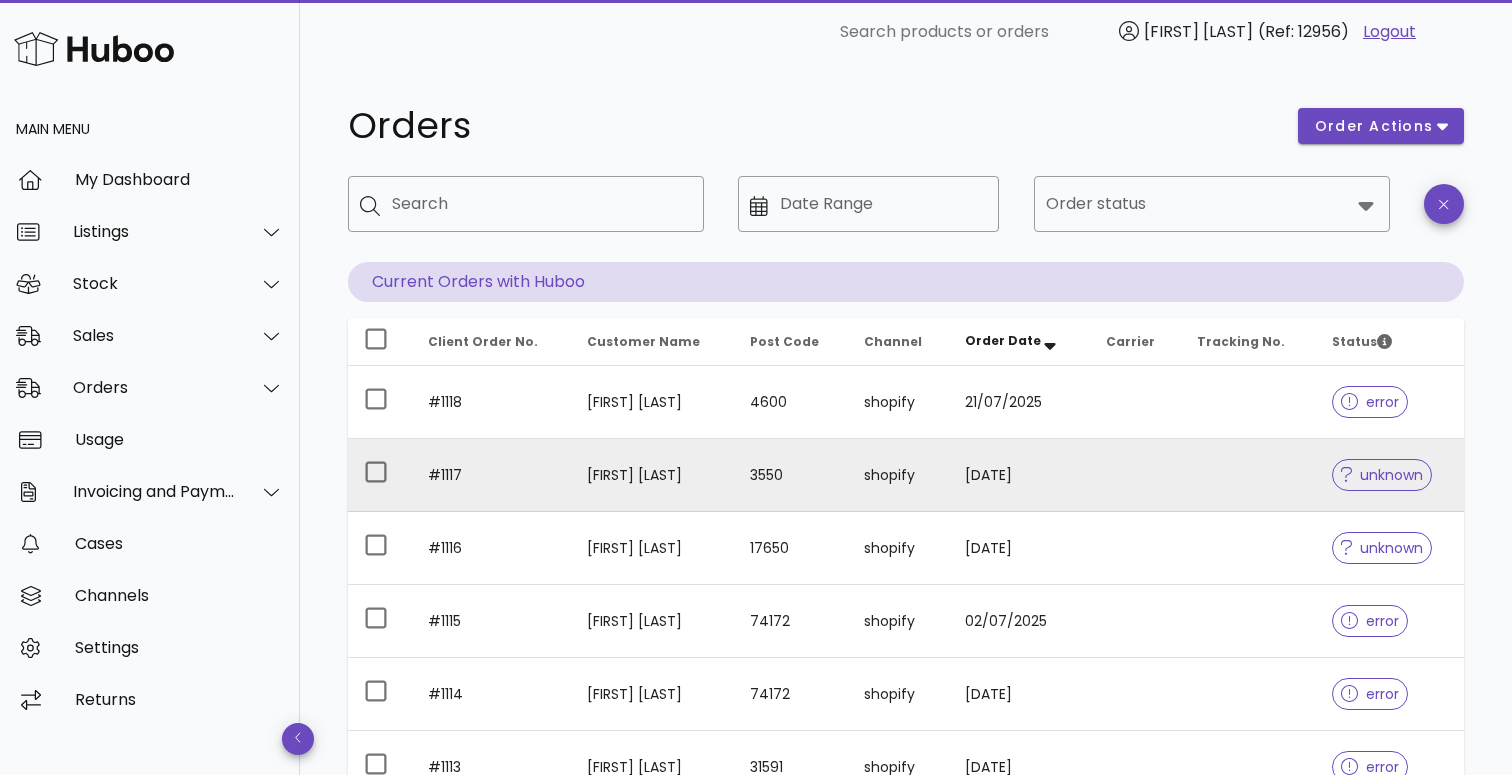 click on "[FIRST] [LAST]" at bounding box center (652, 475) 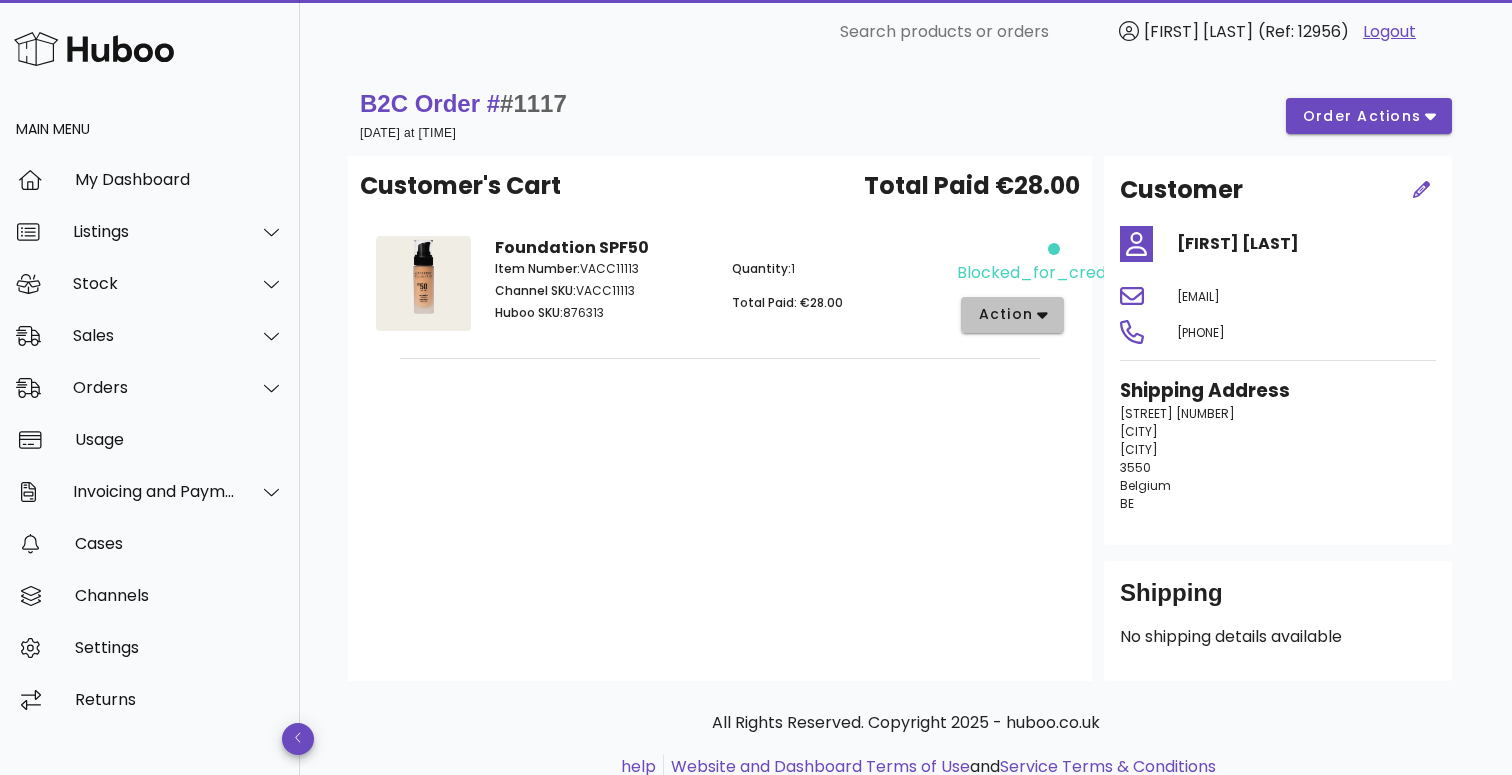 click on "action" at bounding box center (1005, 314) 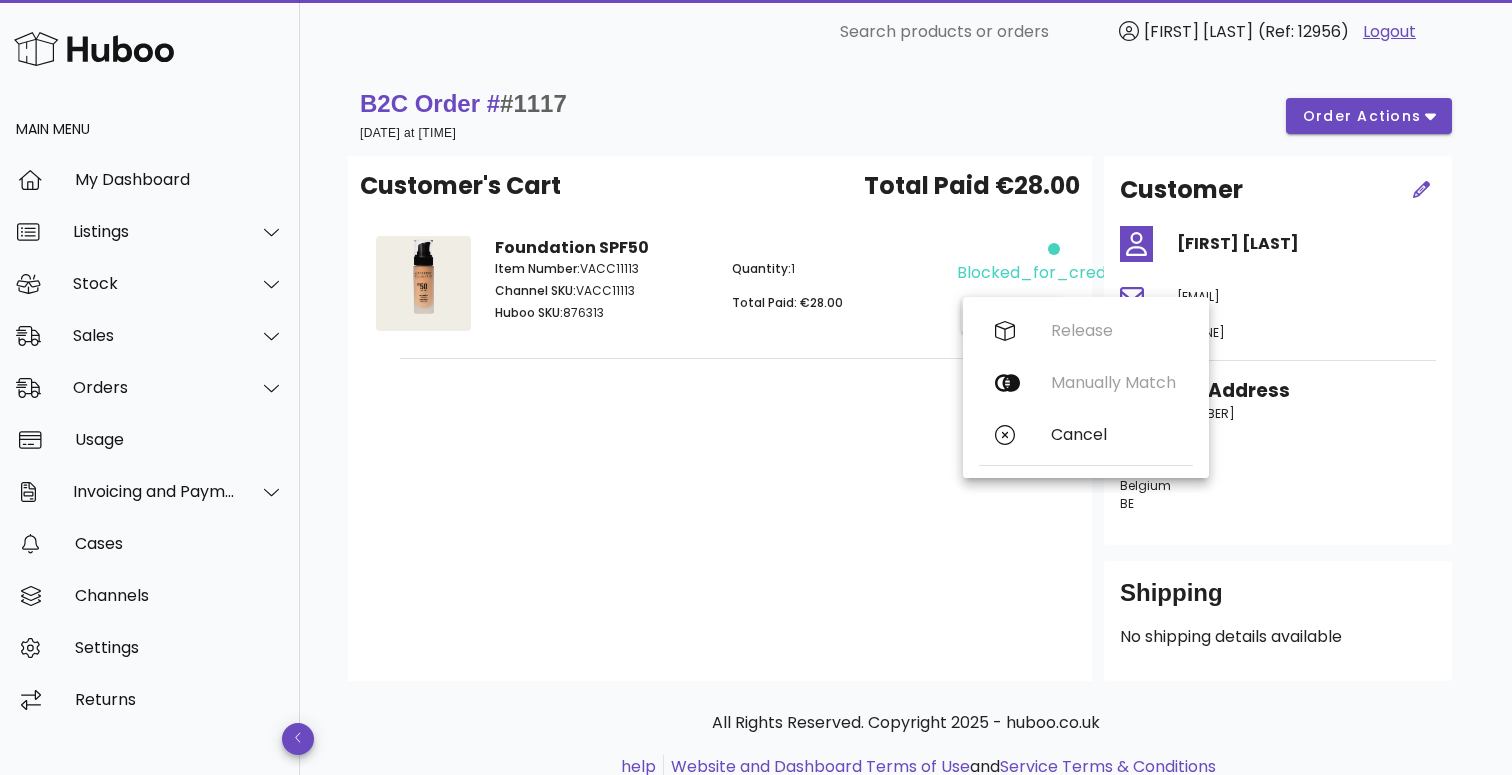 click on "Customer's Cart Total Paid €28.00 Foundation SPF50 Item Number:  VACC11113  Channel SKU:  VACC11113  Huboo SKU:  876313  Quantity:  1 Total Paid: €28.00  blocked_for_credit  action" at bounding box center [720, 418] 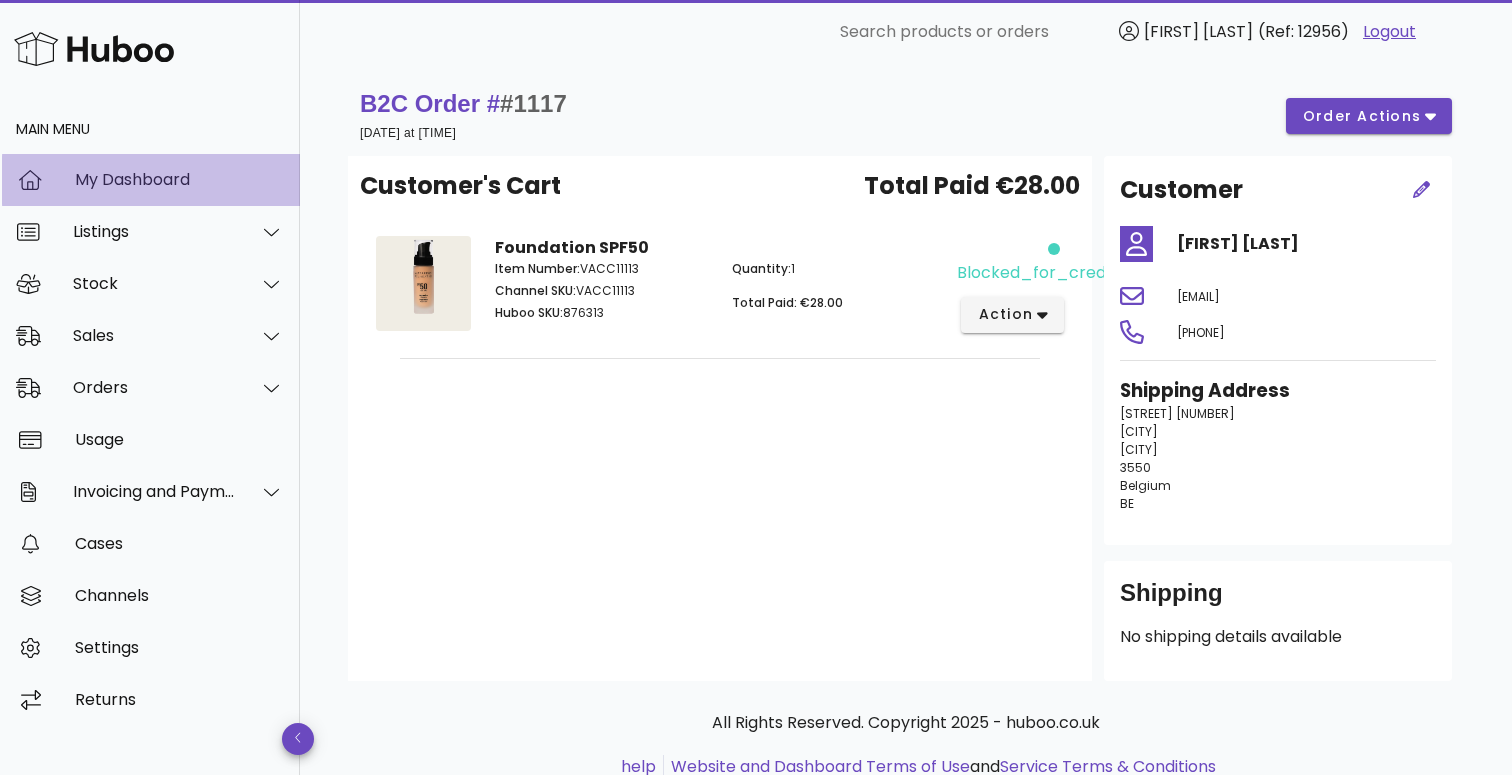 click on "My Dashboard" at bounding box center [179, 179] 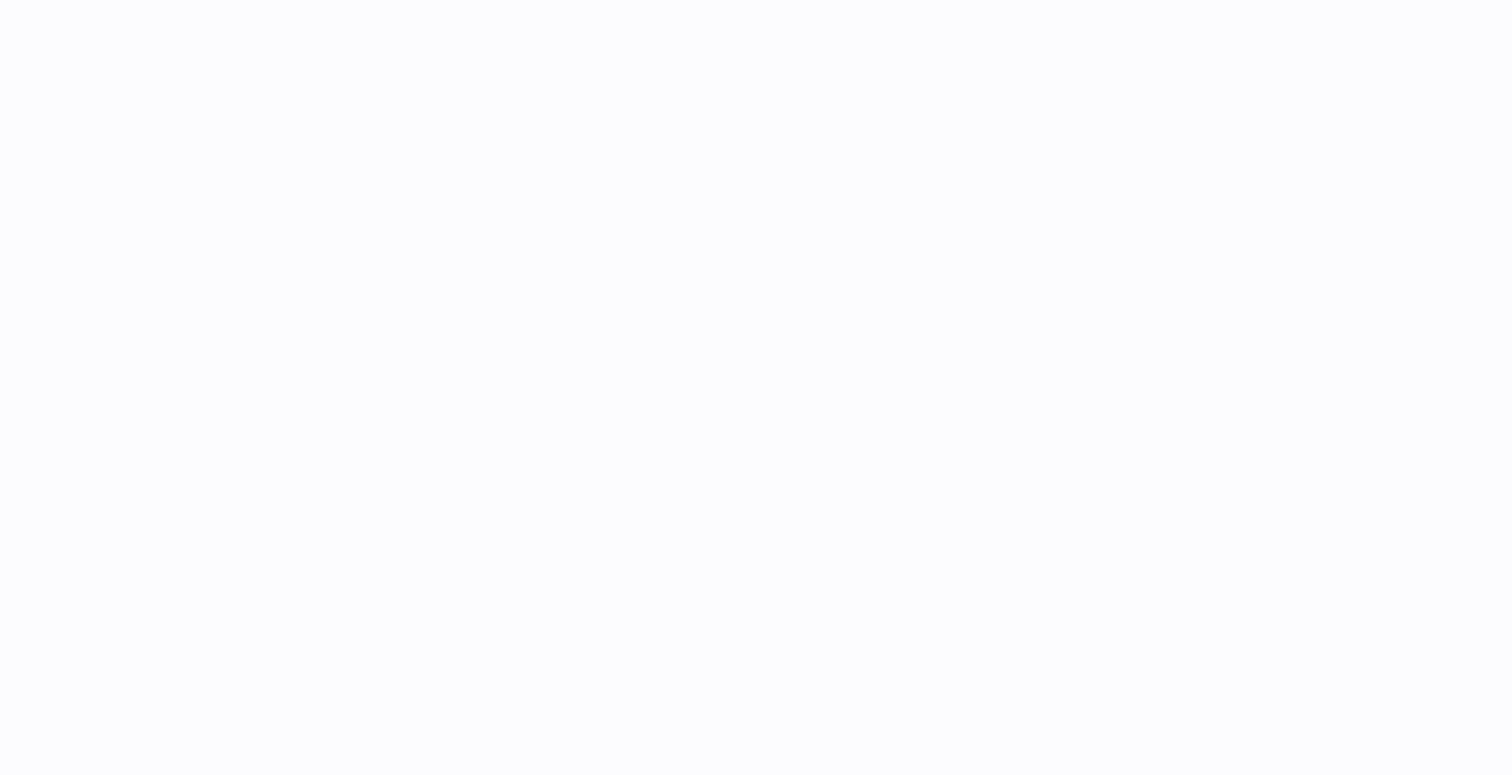 scroll, scrollTop: 0, scrollLeft: 0, axis: both 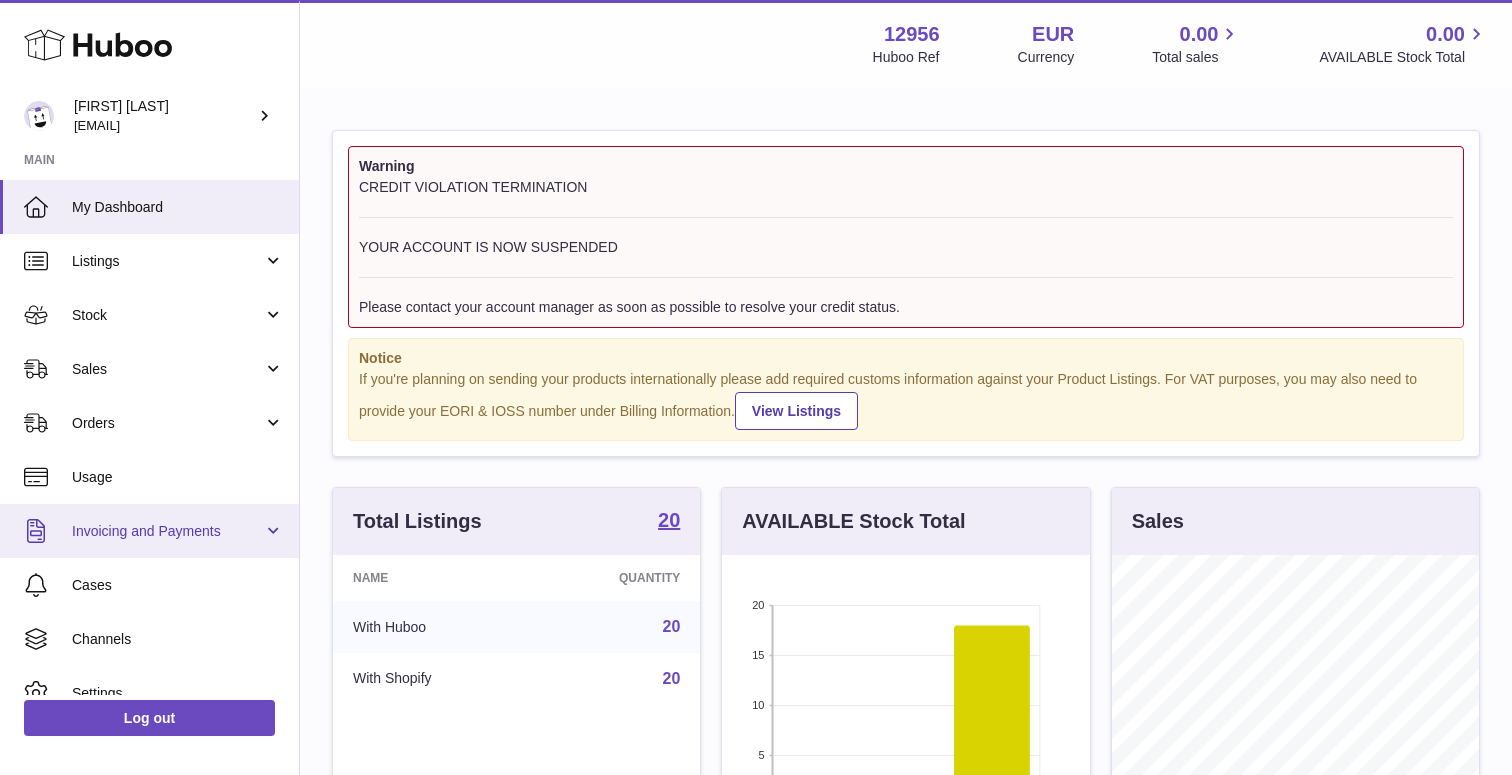 click on "Invoicing and Payments" at bounding box center [149, 531] 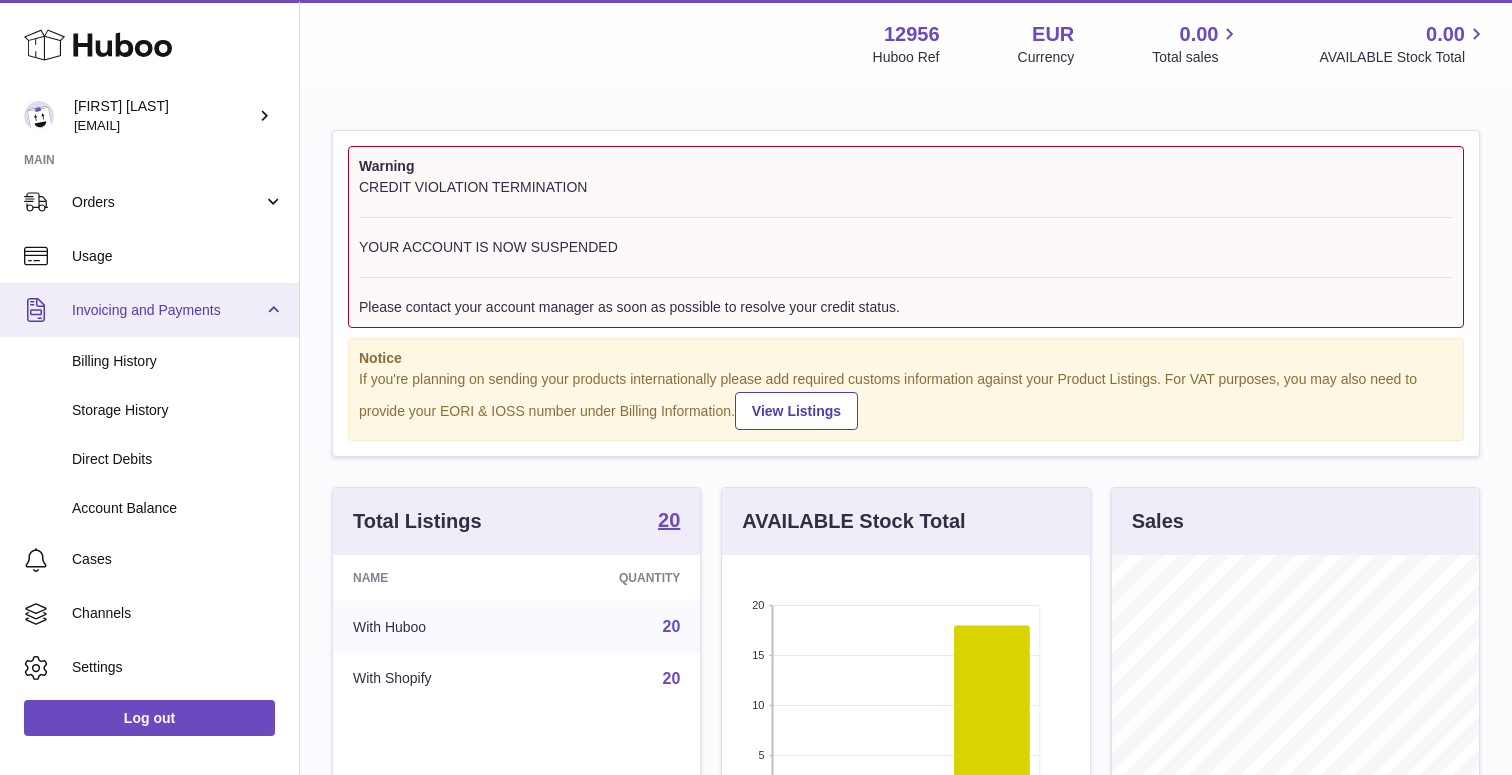 scroll, scrollTop: 246, scrollLeft: 0, axis: vertical 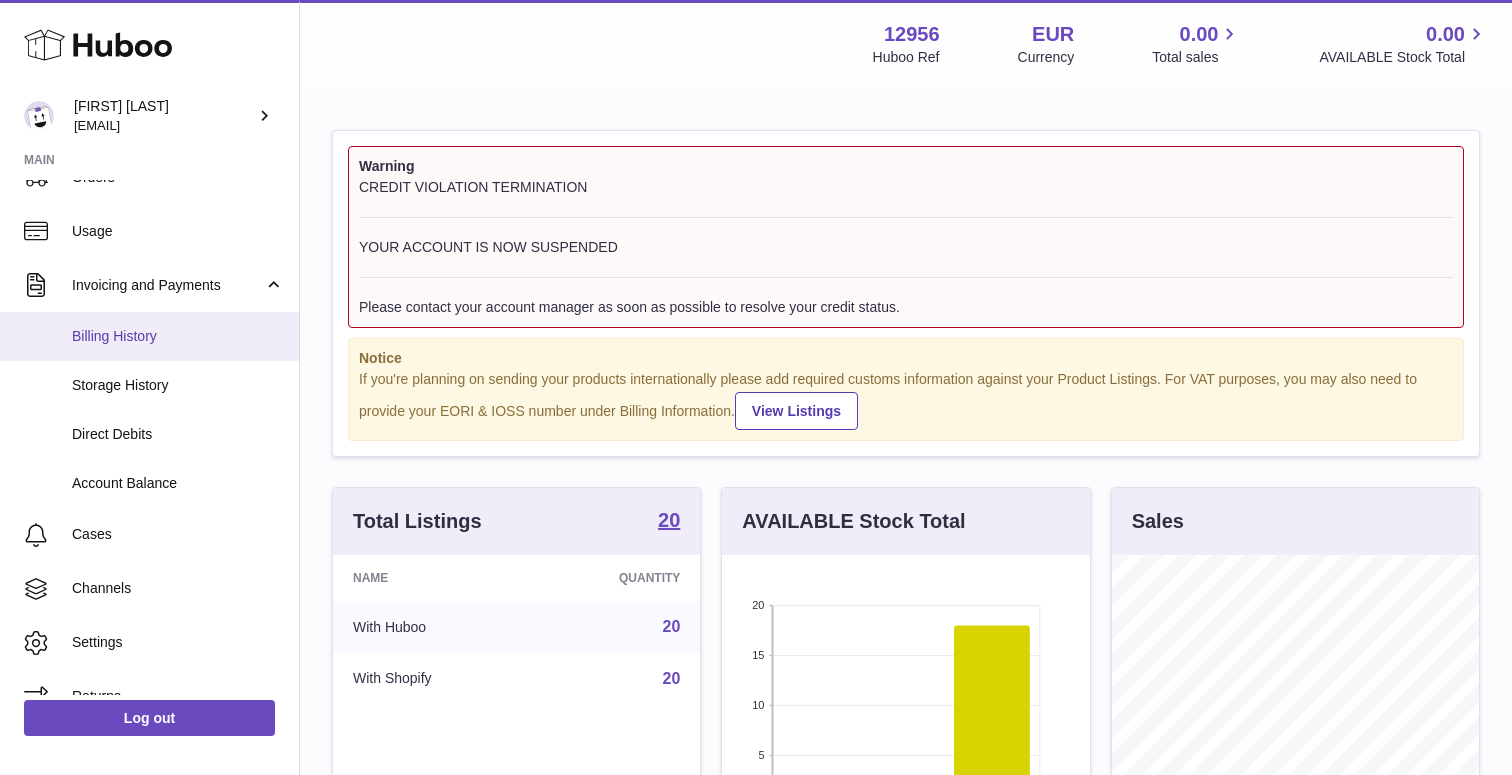 click on "Billing History" at bounding box center [149, 336] 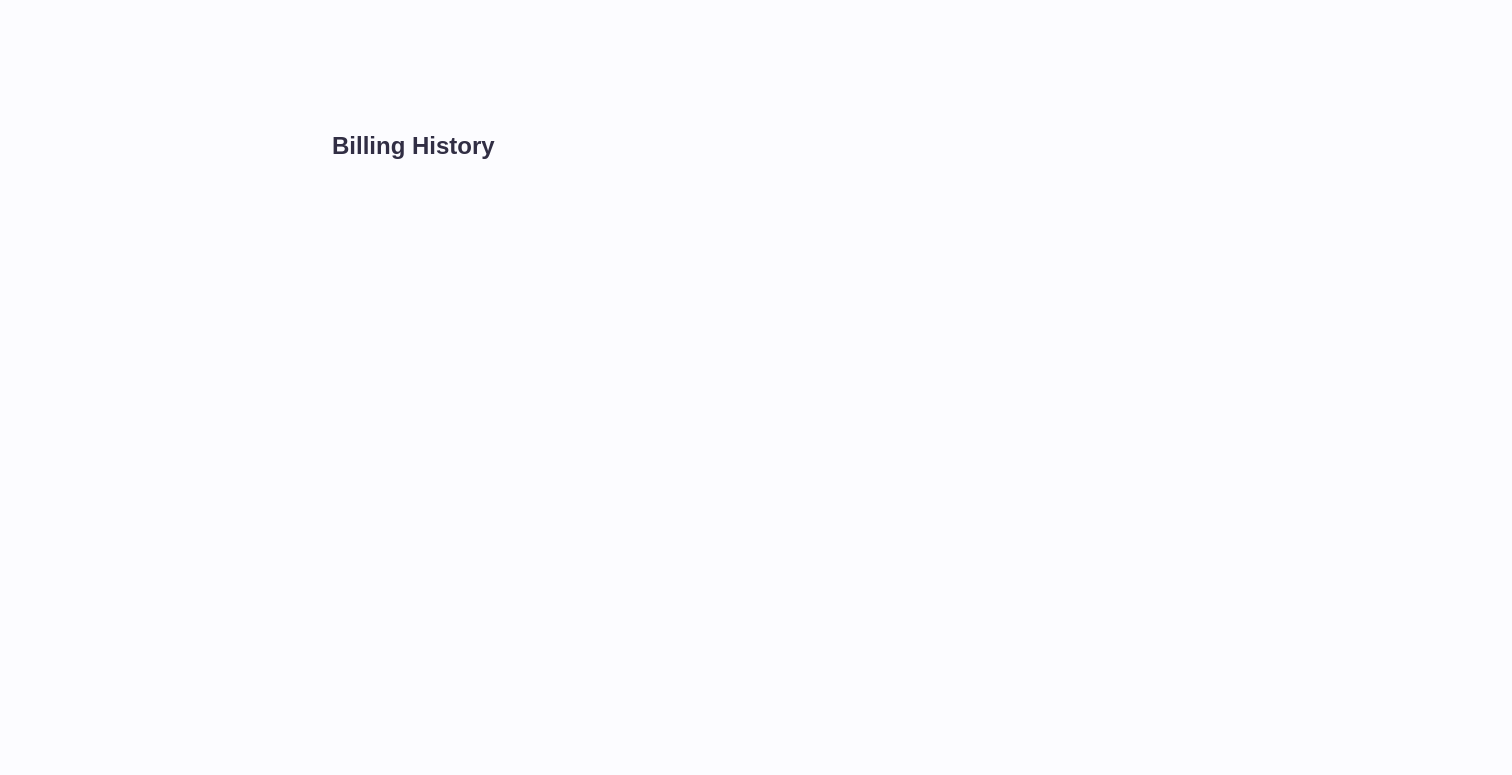 scroll, scrollTop: 0, scrollLeft: 0, axis: both 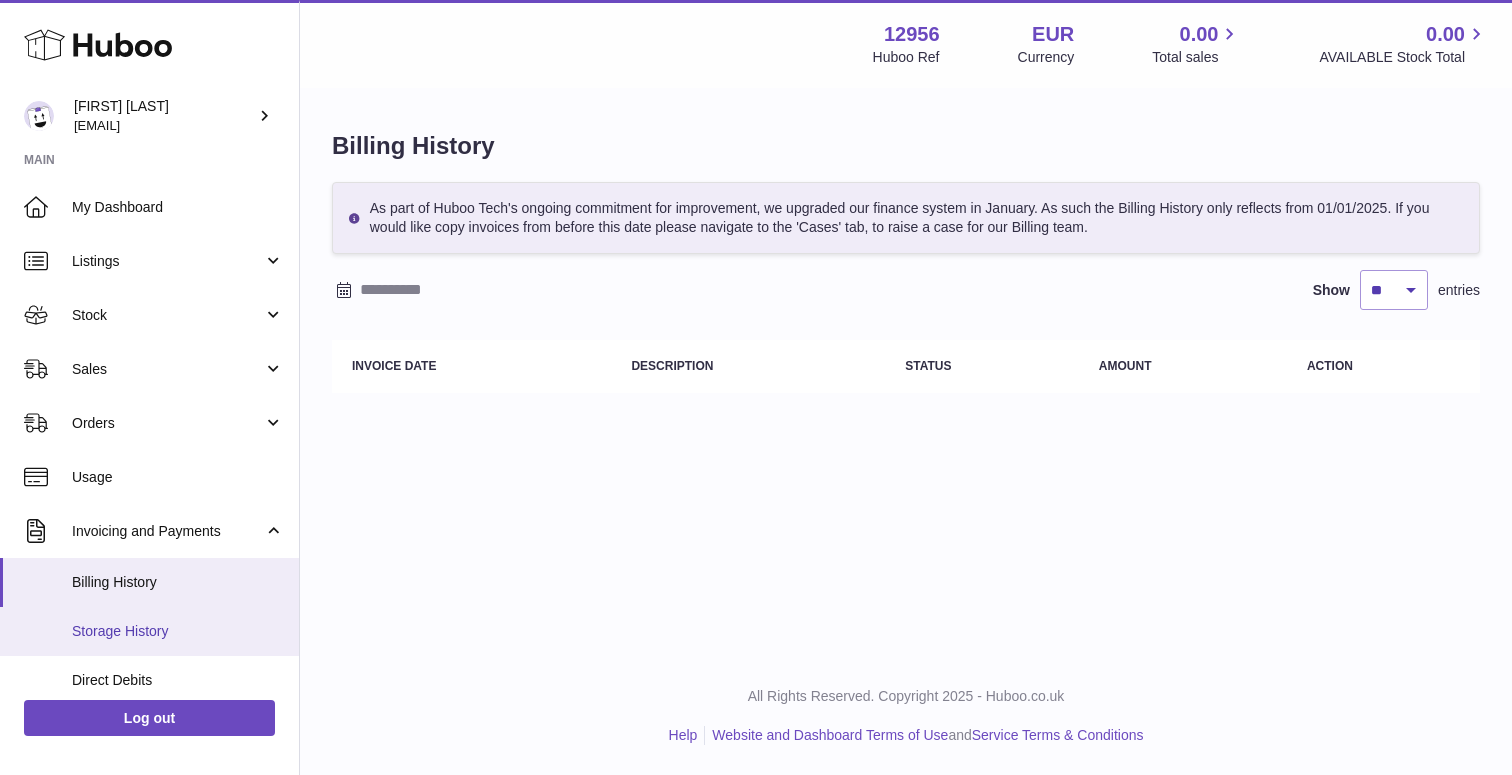 click on "Storage History" at bounding box center [178, 631] 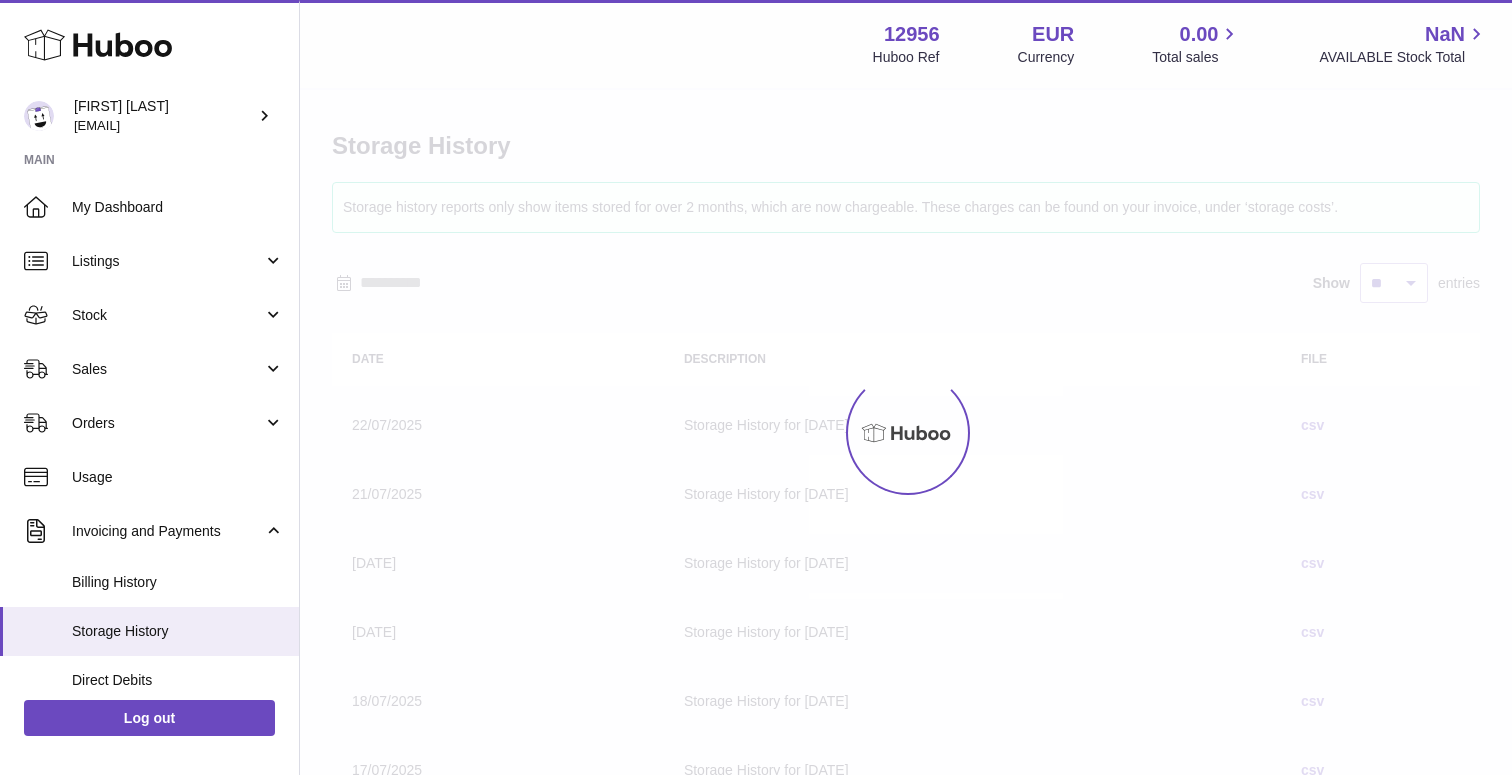 scroll, scrollTop: 0, scrollLeft: 0, axis: both 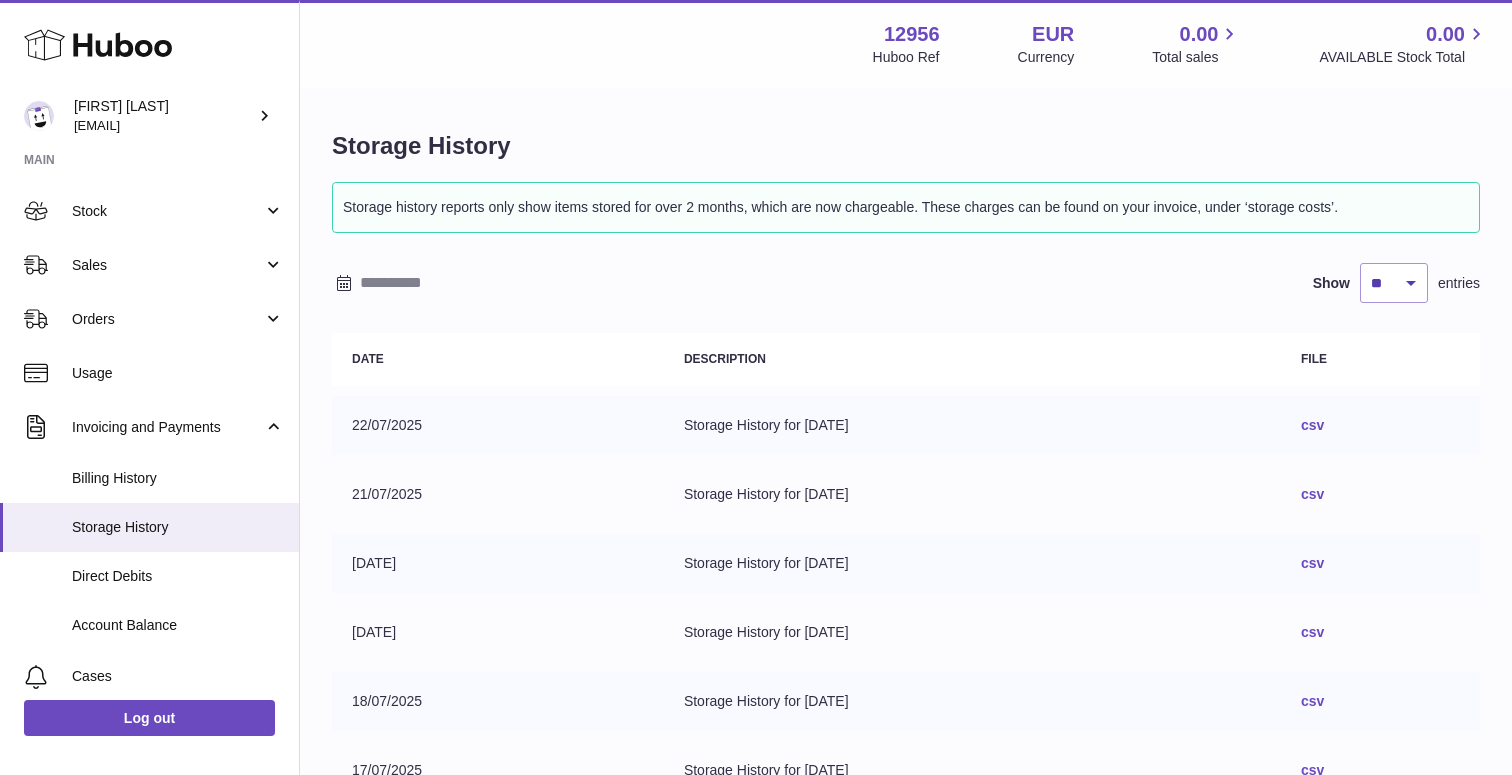 click on "Storage History for 22/07/2025" at bounding box center [972, 425] 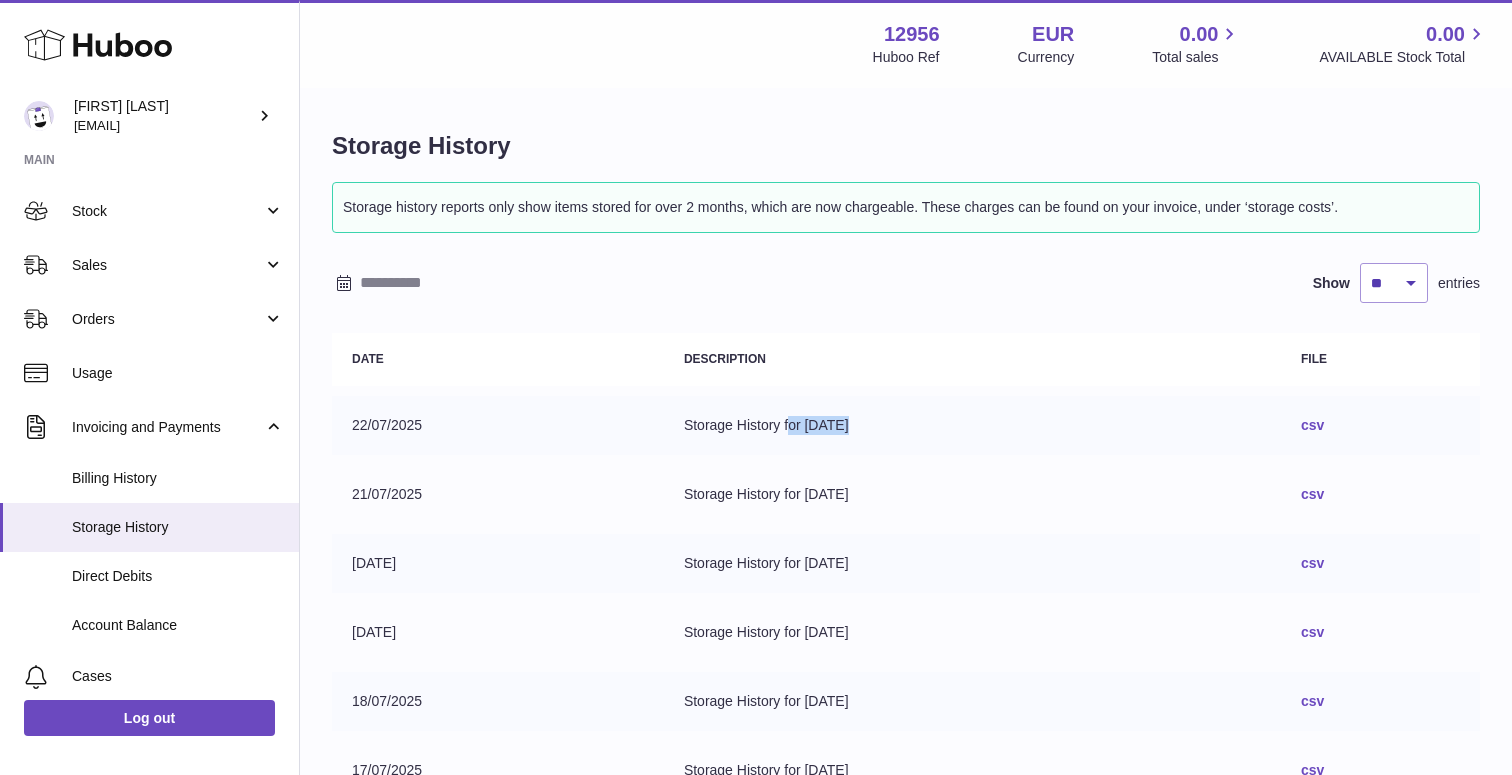click on "Storage History for 22/07/2025" at bounding box center [972, 425] 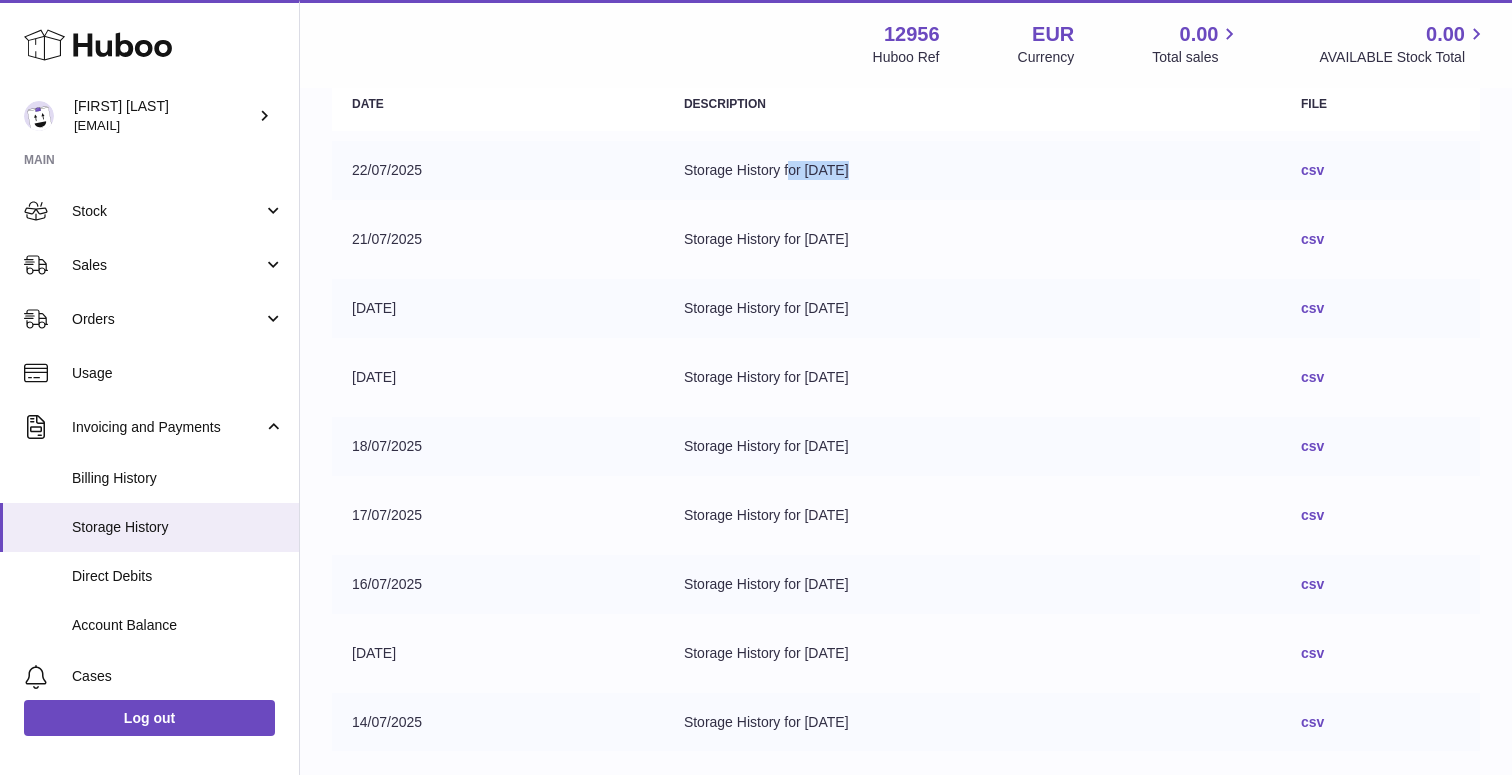 scroll, scrollTop: 258, scrollLeft: 0, axis: vertical 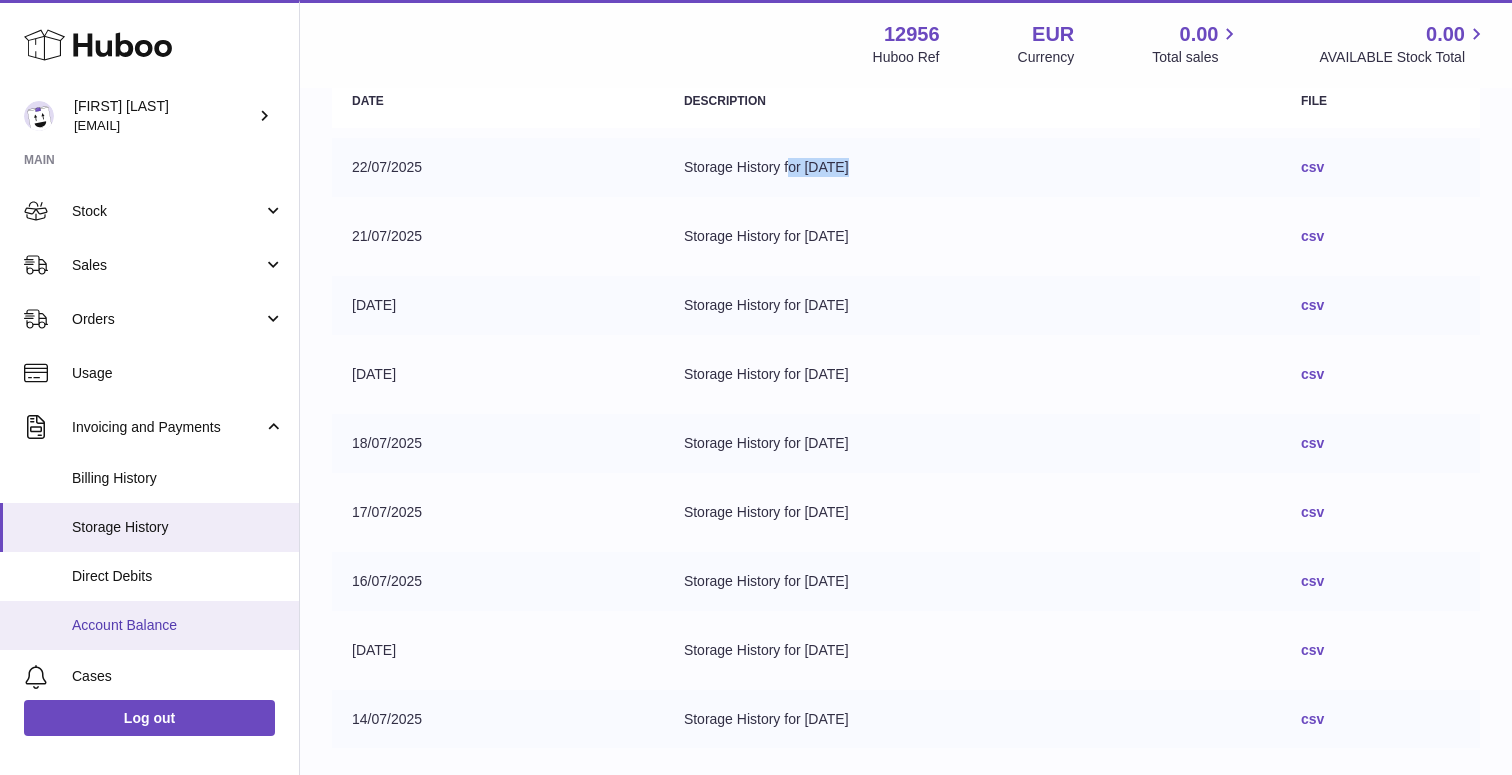 click on "Account Balance" at bounding box center (178, 625) 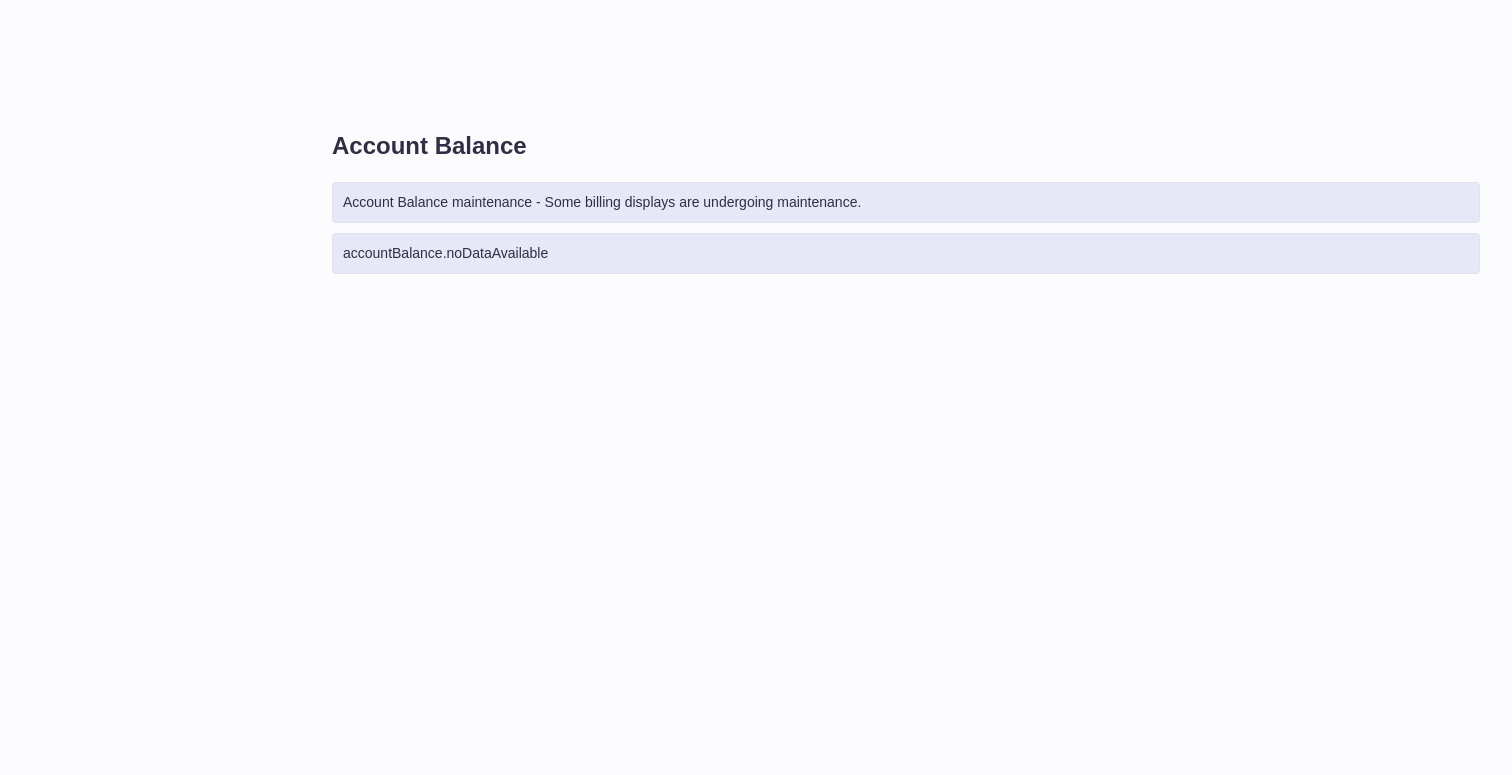scroll, scrollTop: 0, scrollLeft: 0, axis: both 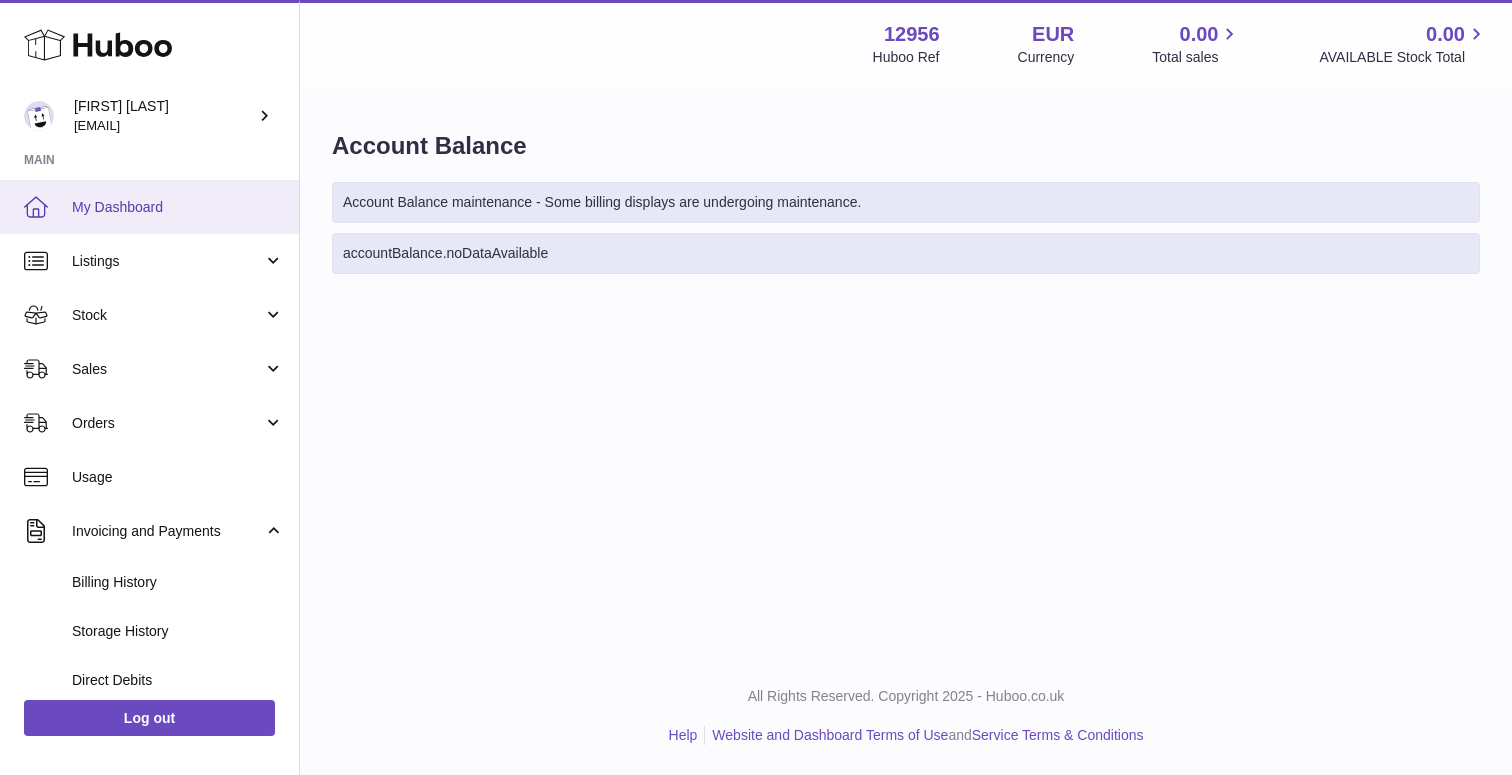 click on "My Dashboard" at bounding box center [178, 207] 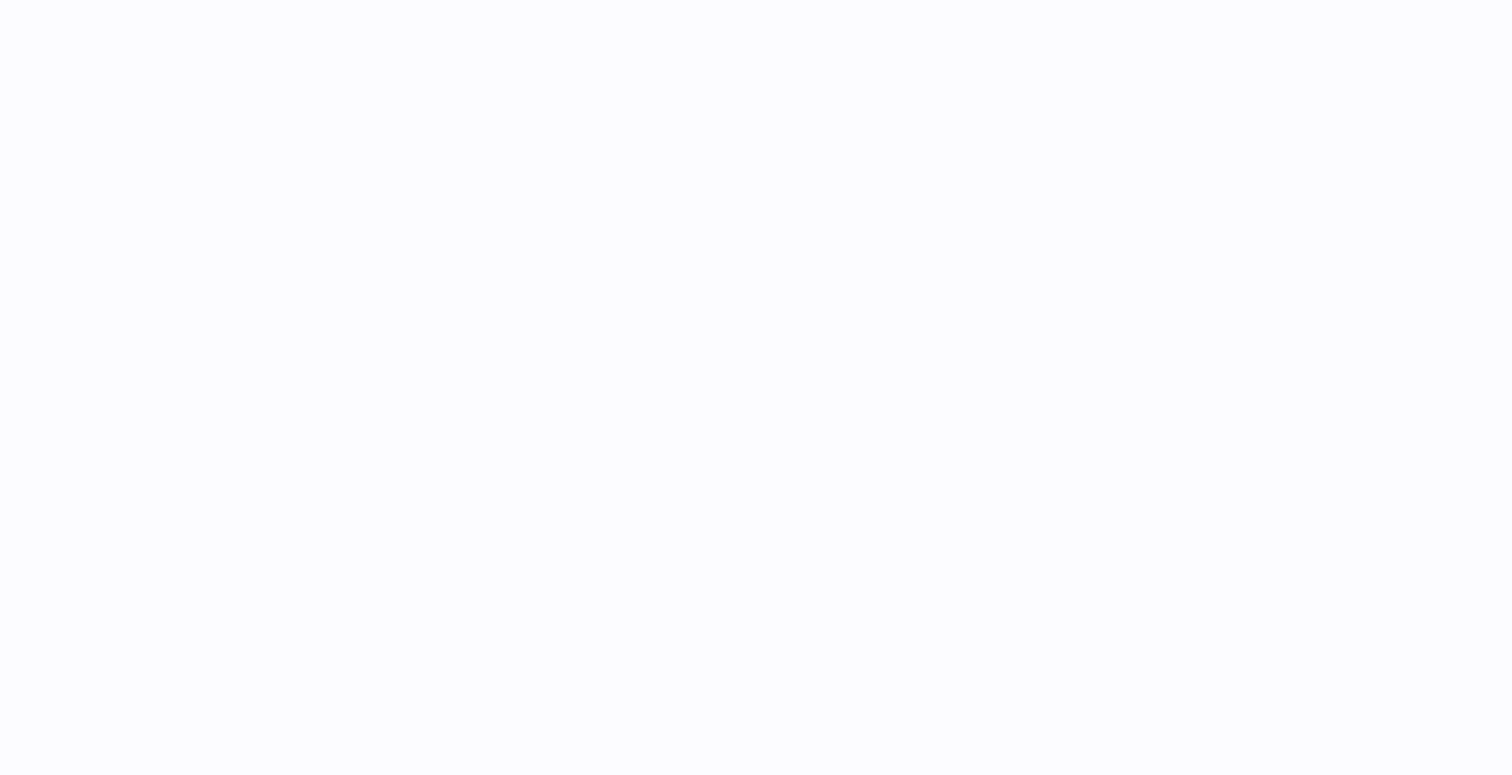 scroll, scrollTop: 0, scrollLeft: 0, axis: both 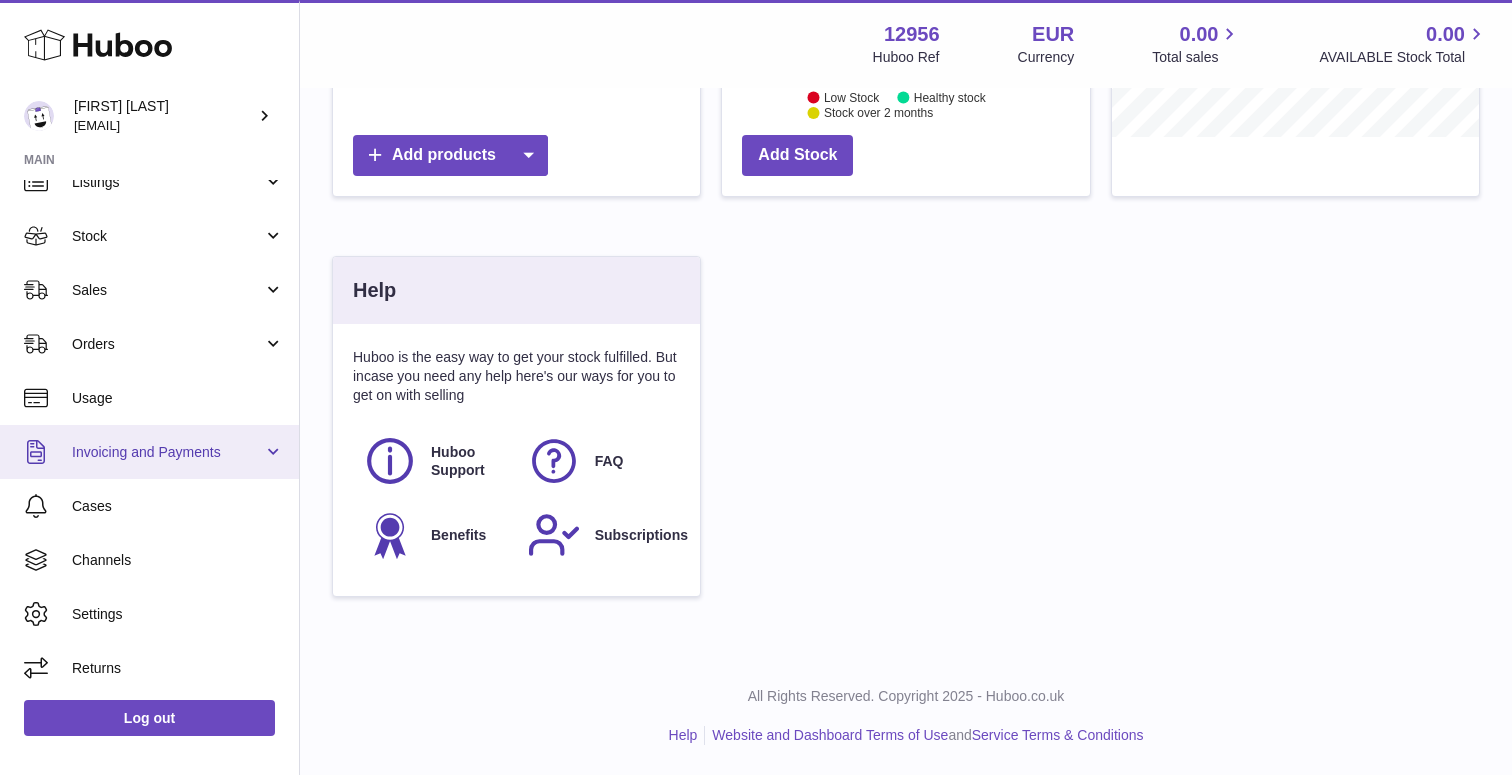 click on "Invoicing and Payments" at bounding box center [149, 452] 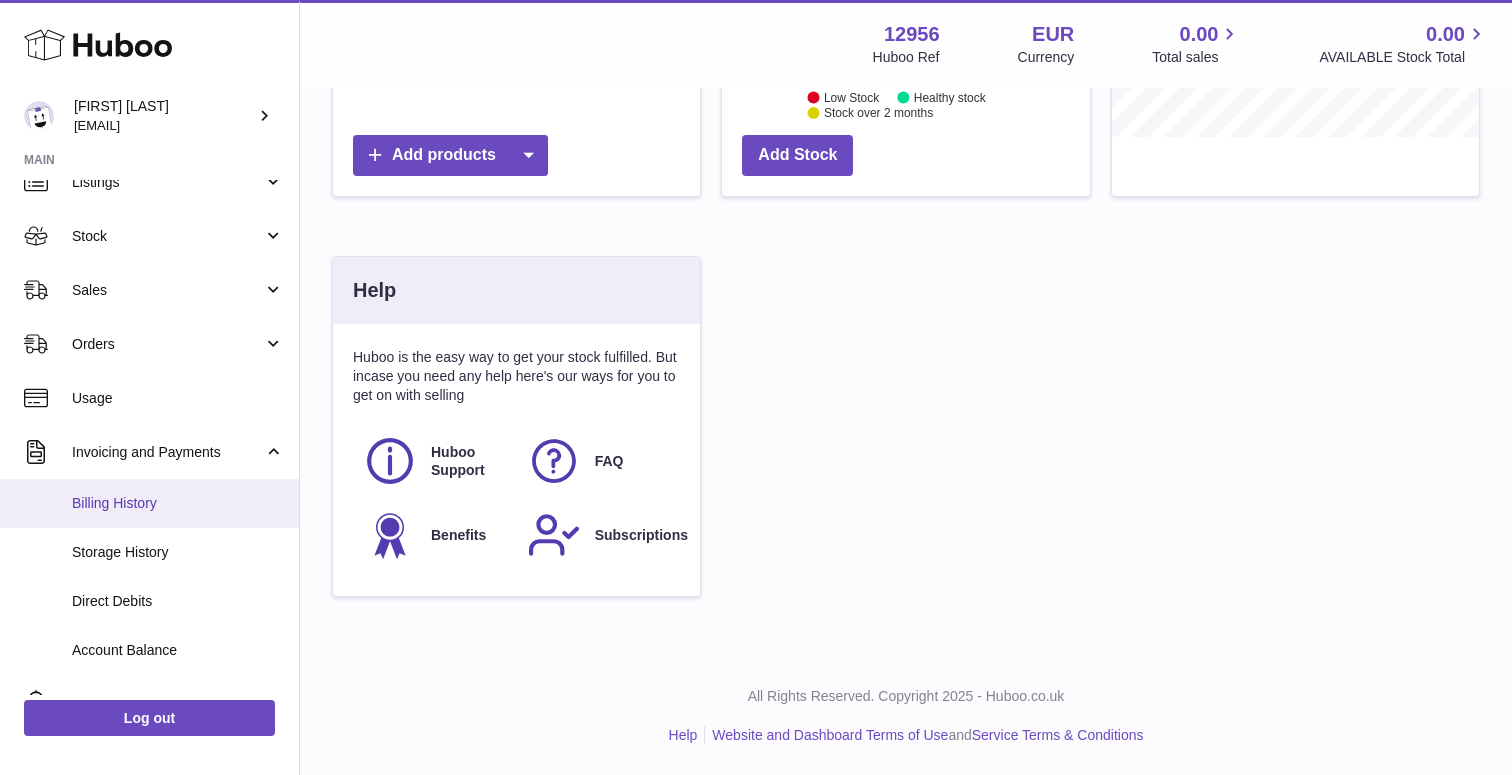 click on "Billing History" at bounding box center [149, 503] 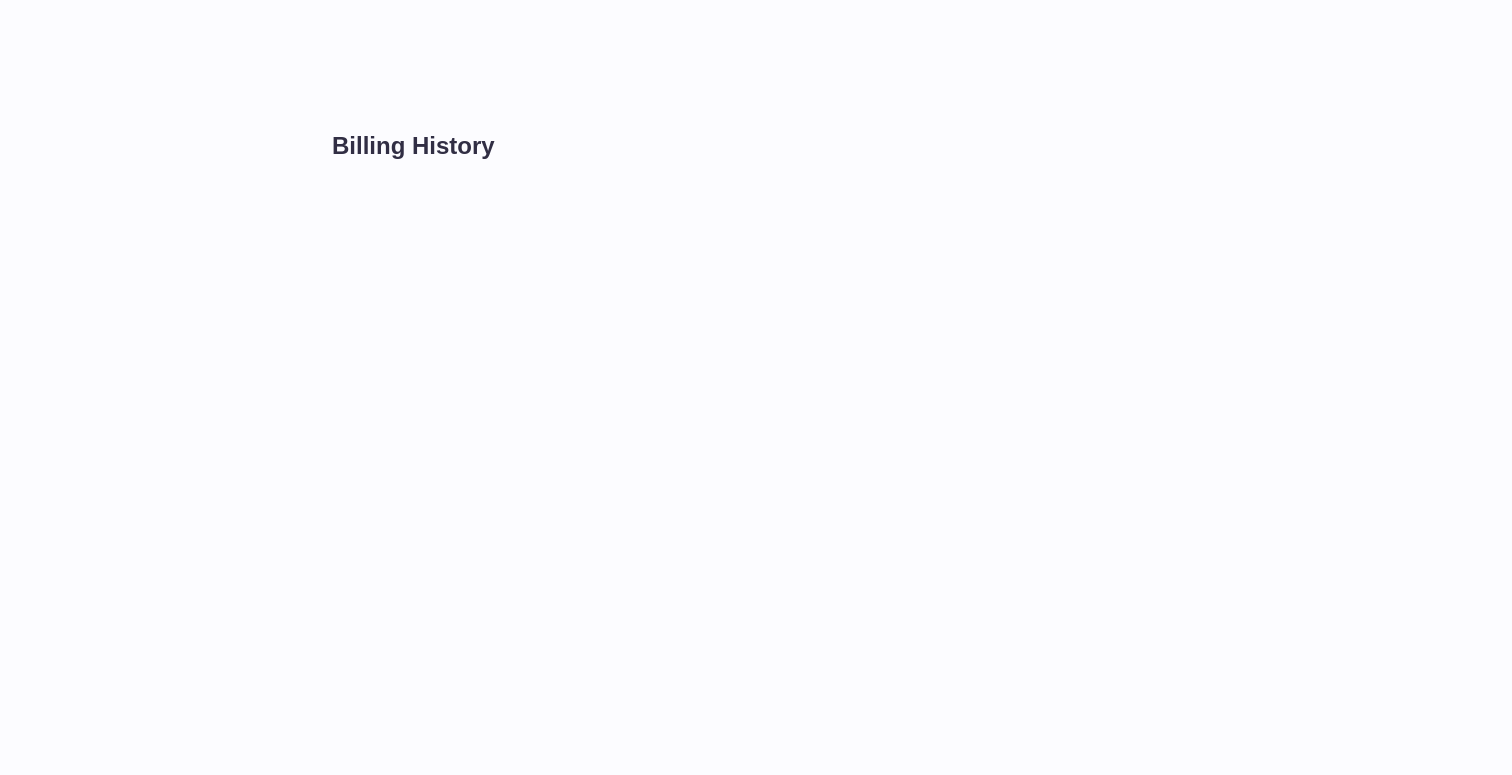 scroll, scrollTop: 0, scrollLeft: 0, axis: both 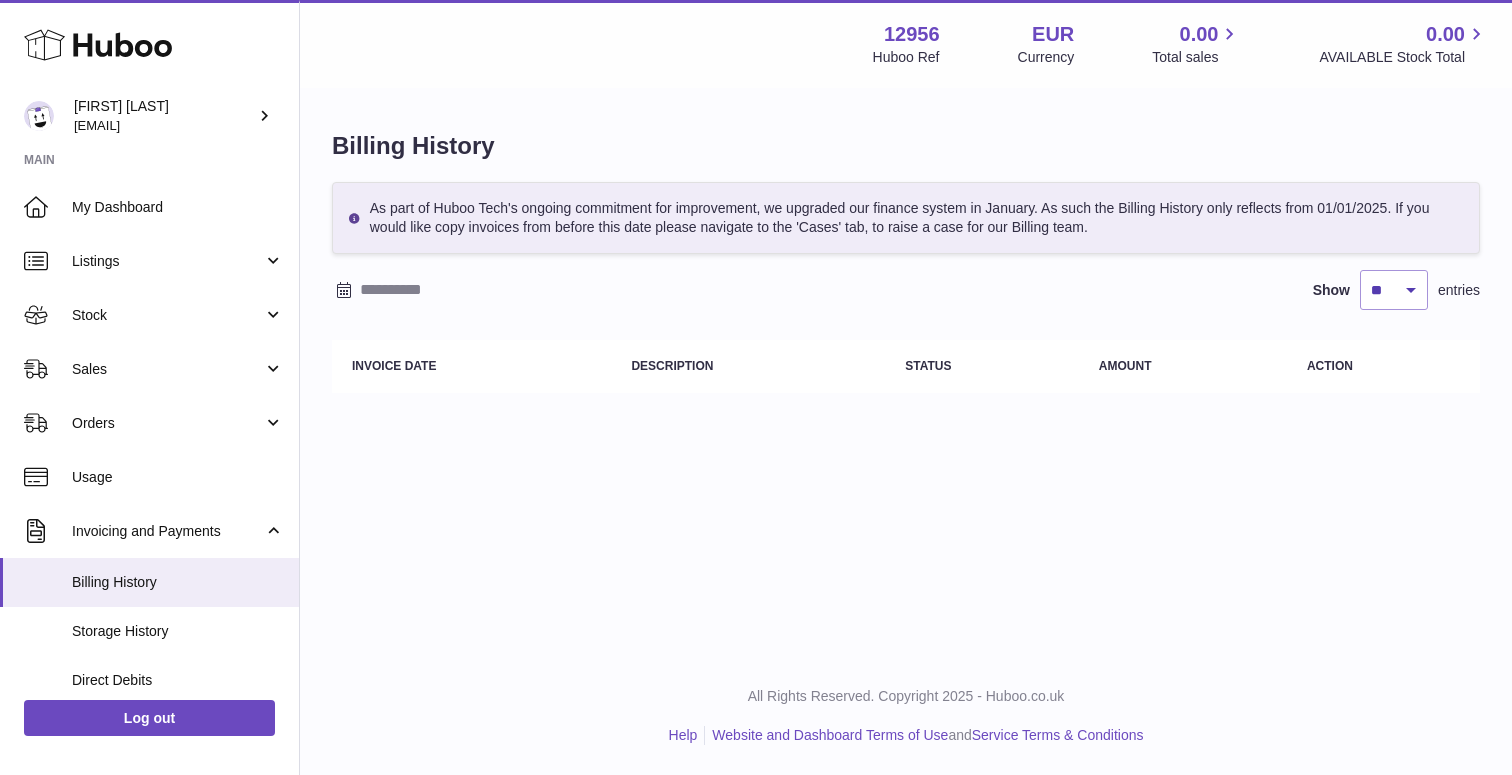 click at bounding box center [516, 290] 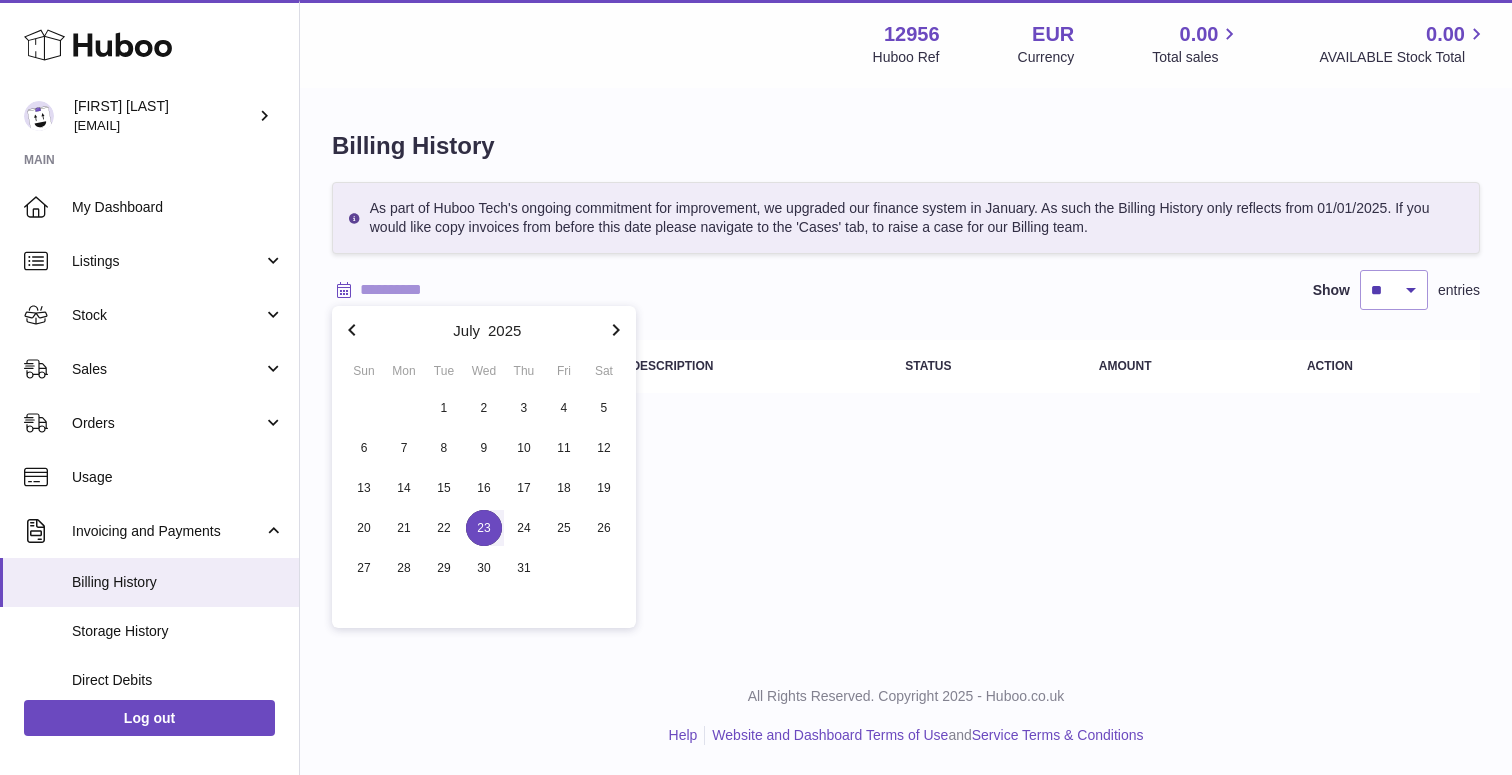 click on "23" at bounding box center (484, 528) 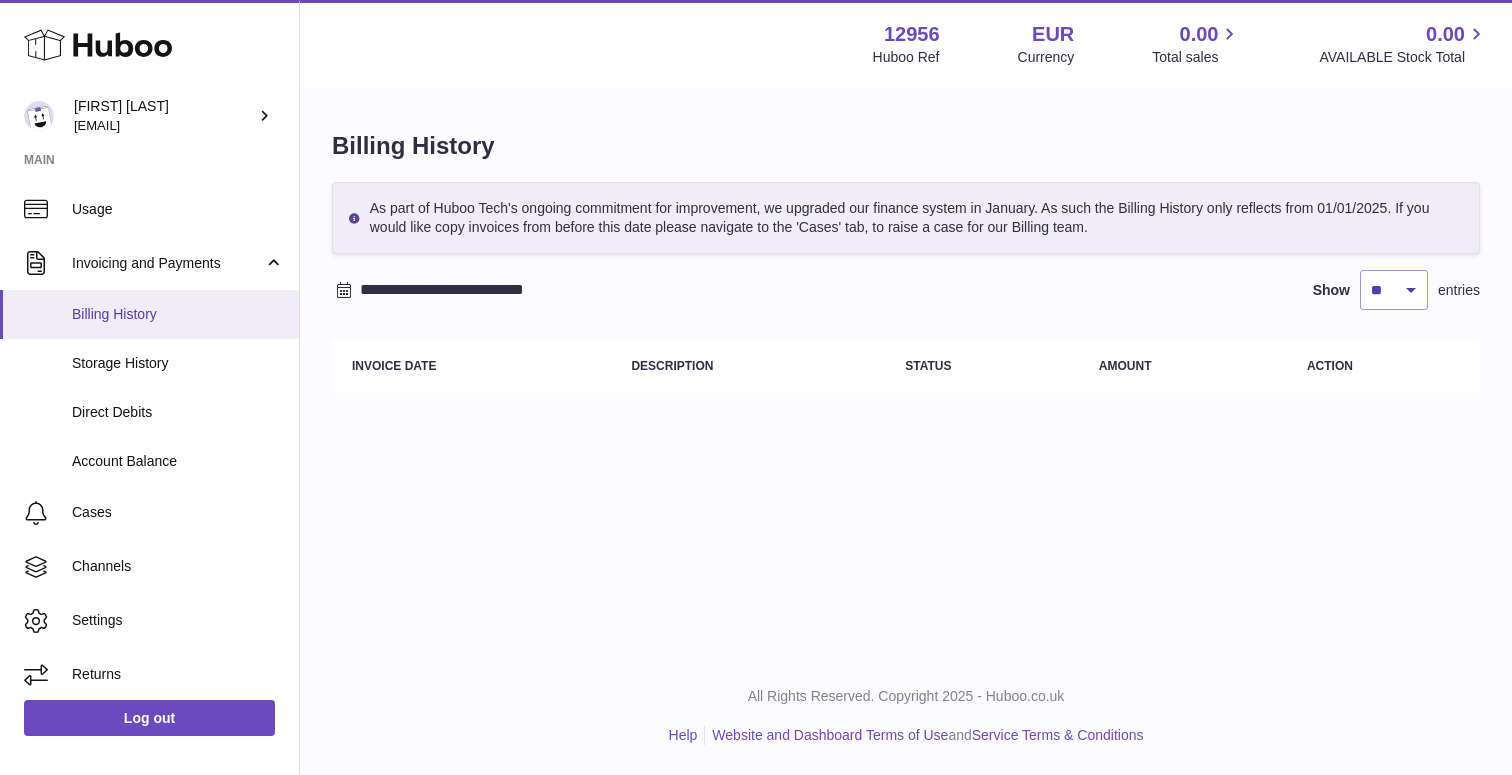scroll, scrollTop: 269, scrollLeft: 0, axis: vertical 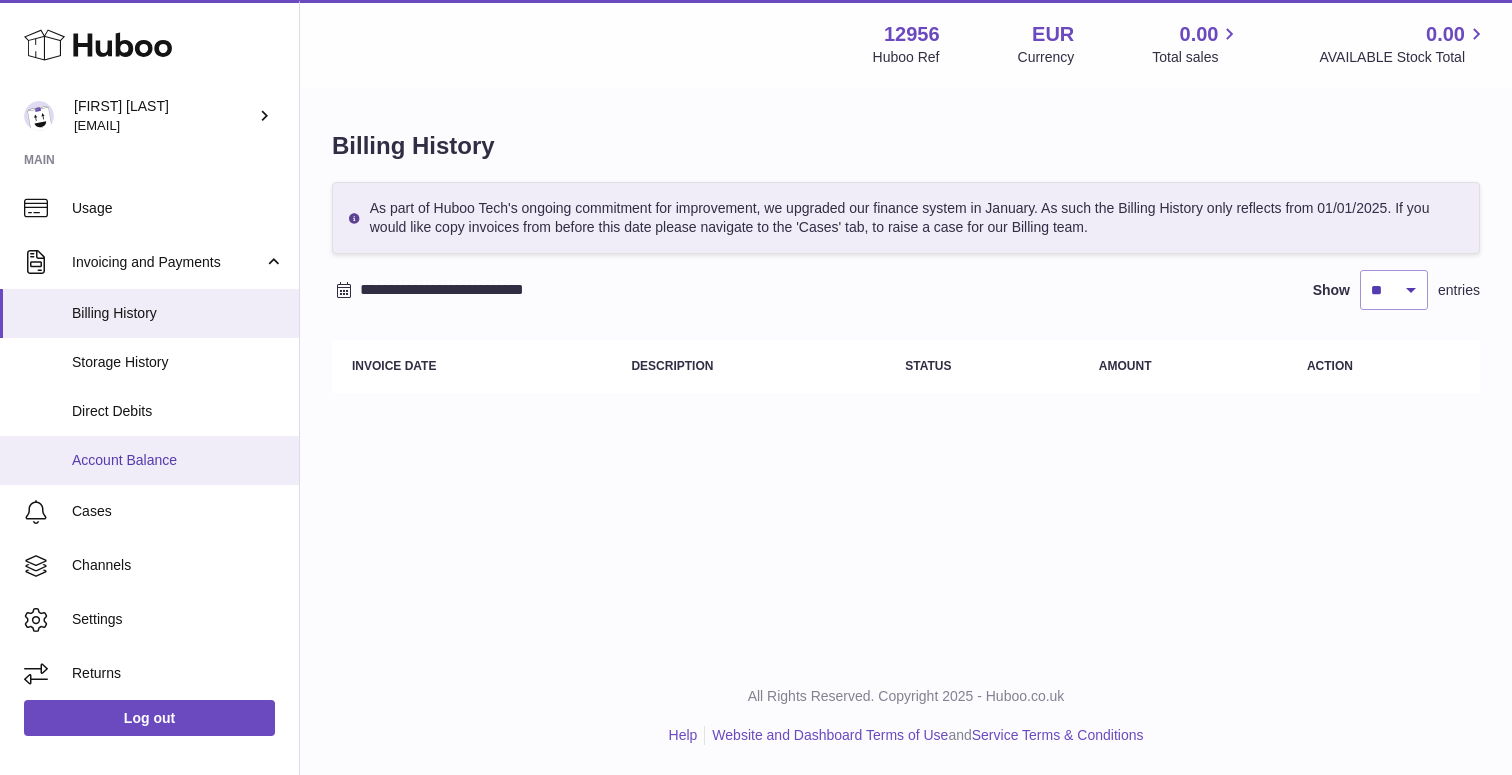 click on "Account Balance" at bounding box center (178, 460) 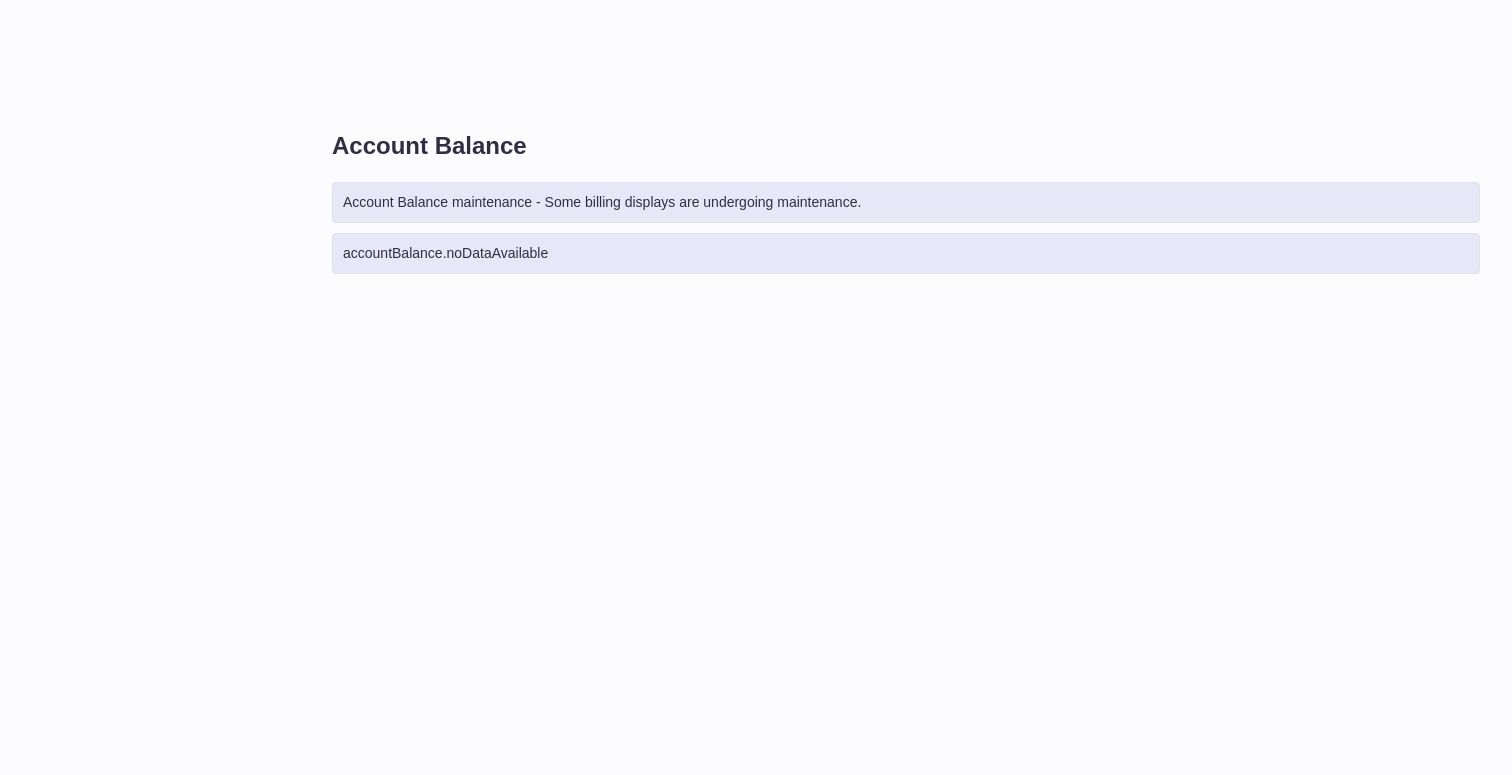 scroll, scrollTop: 0, scrollLeft: 0, axis: both 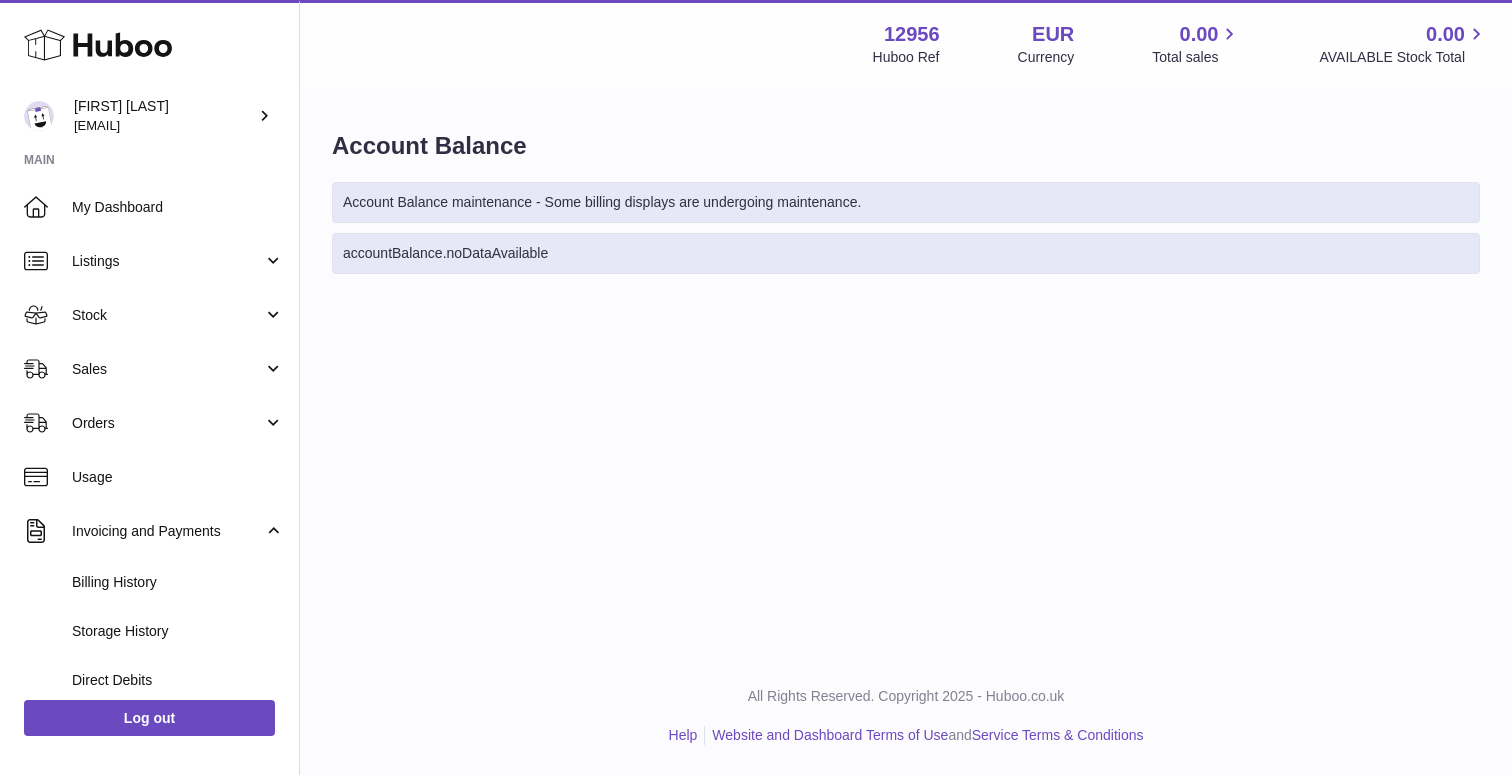 click on "Account Balance maintenance - Some billing displays are undergoing maintenance." at bounding box center (906, 202) 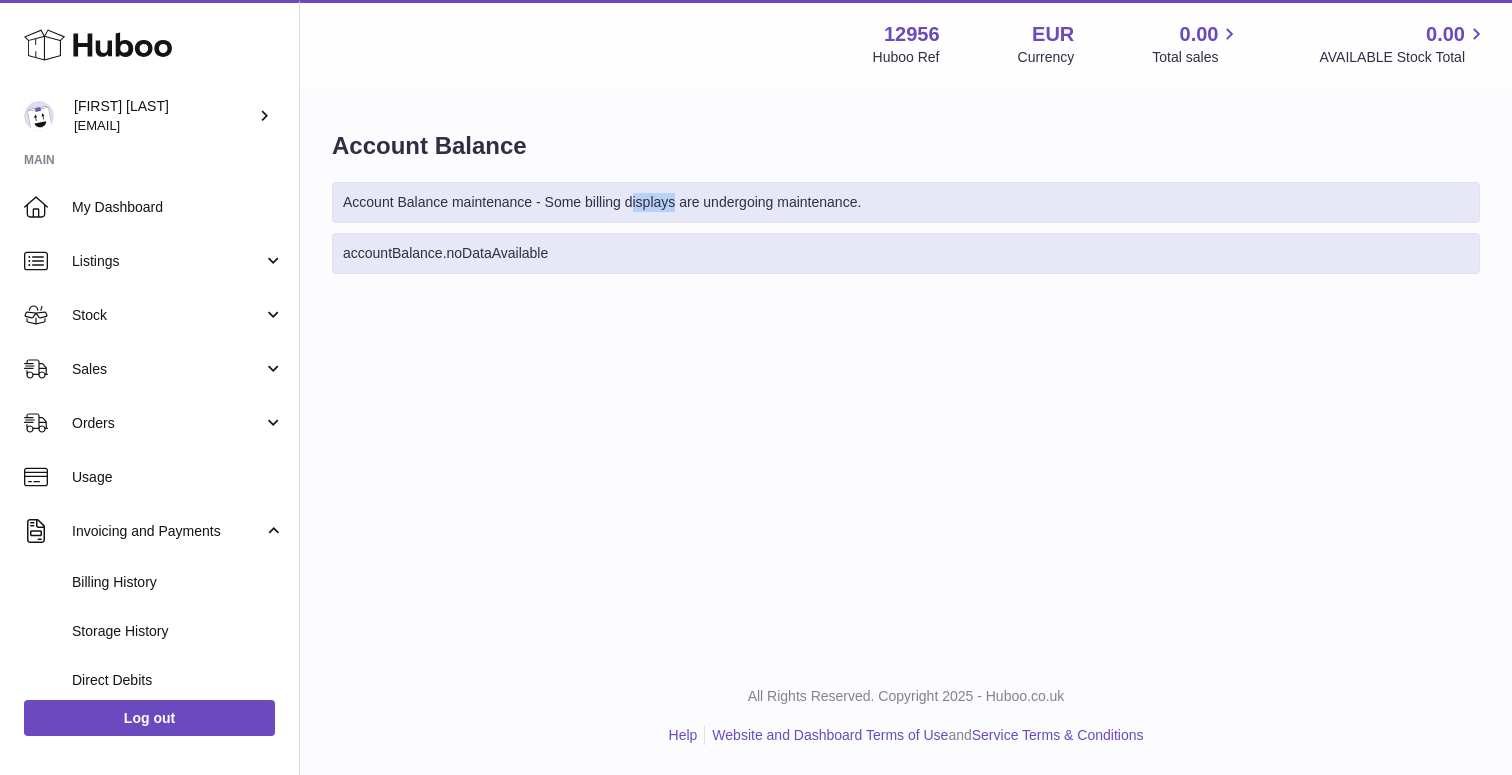 click on "Account Balance maintenance - Some billing displays are undergoing maintenance." at bounding box center (906, 202) 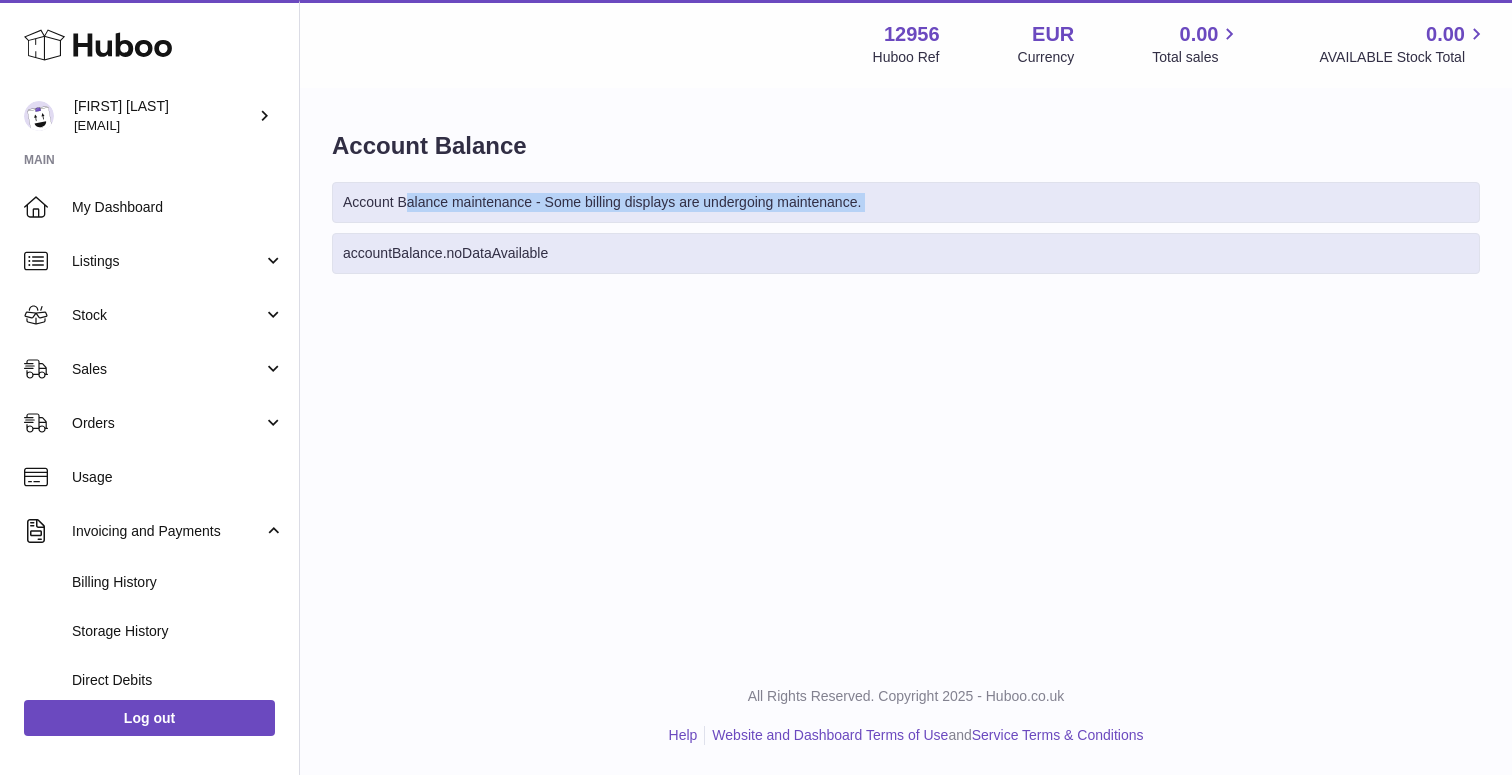 click on "Account Balance maintenance - Some billing displays are undergoing maintenance." at bounding box center (906, 202) 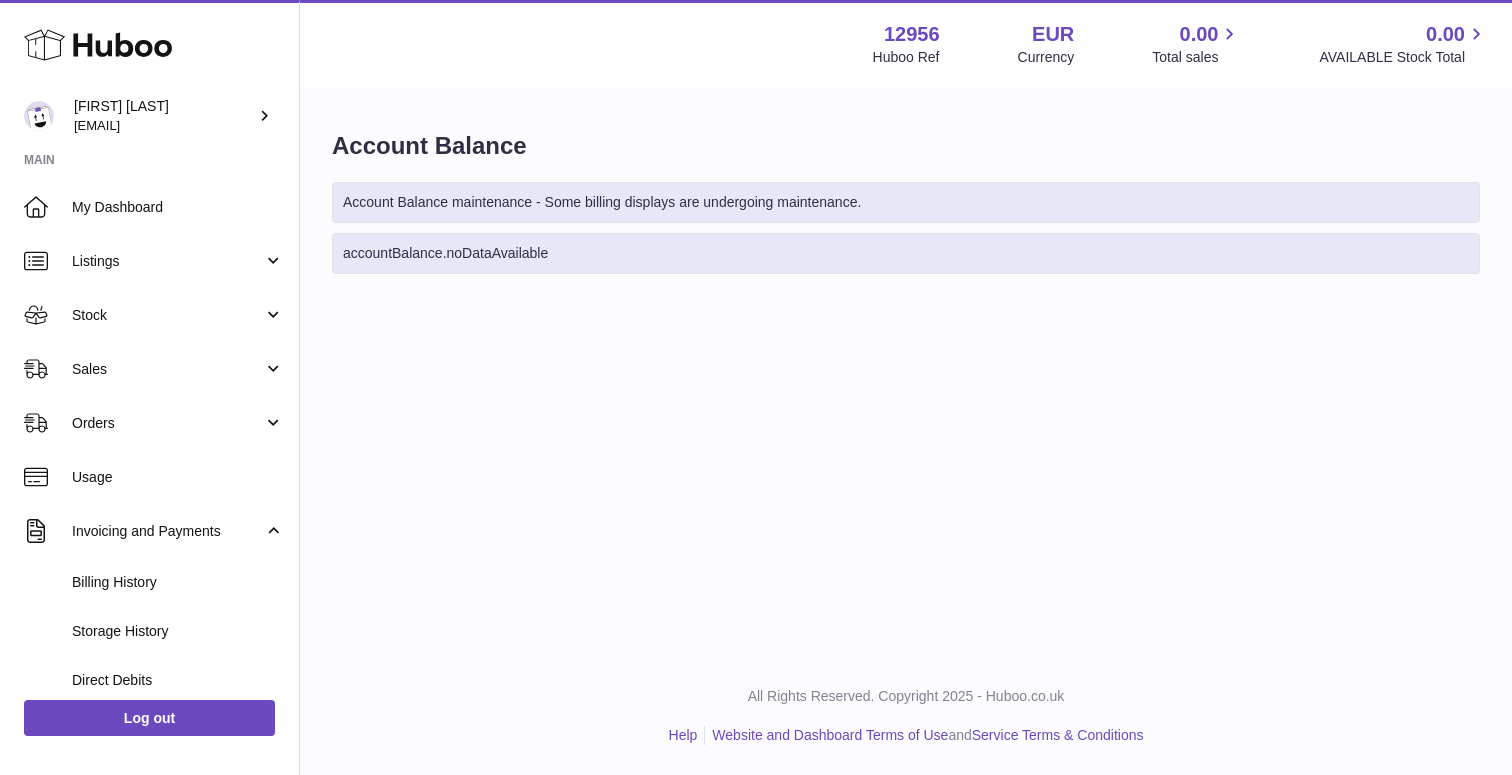 click on "accountBalance.noDataAvailable" at bounding box center [906, 253] 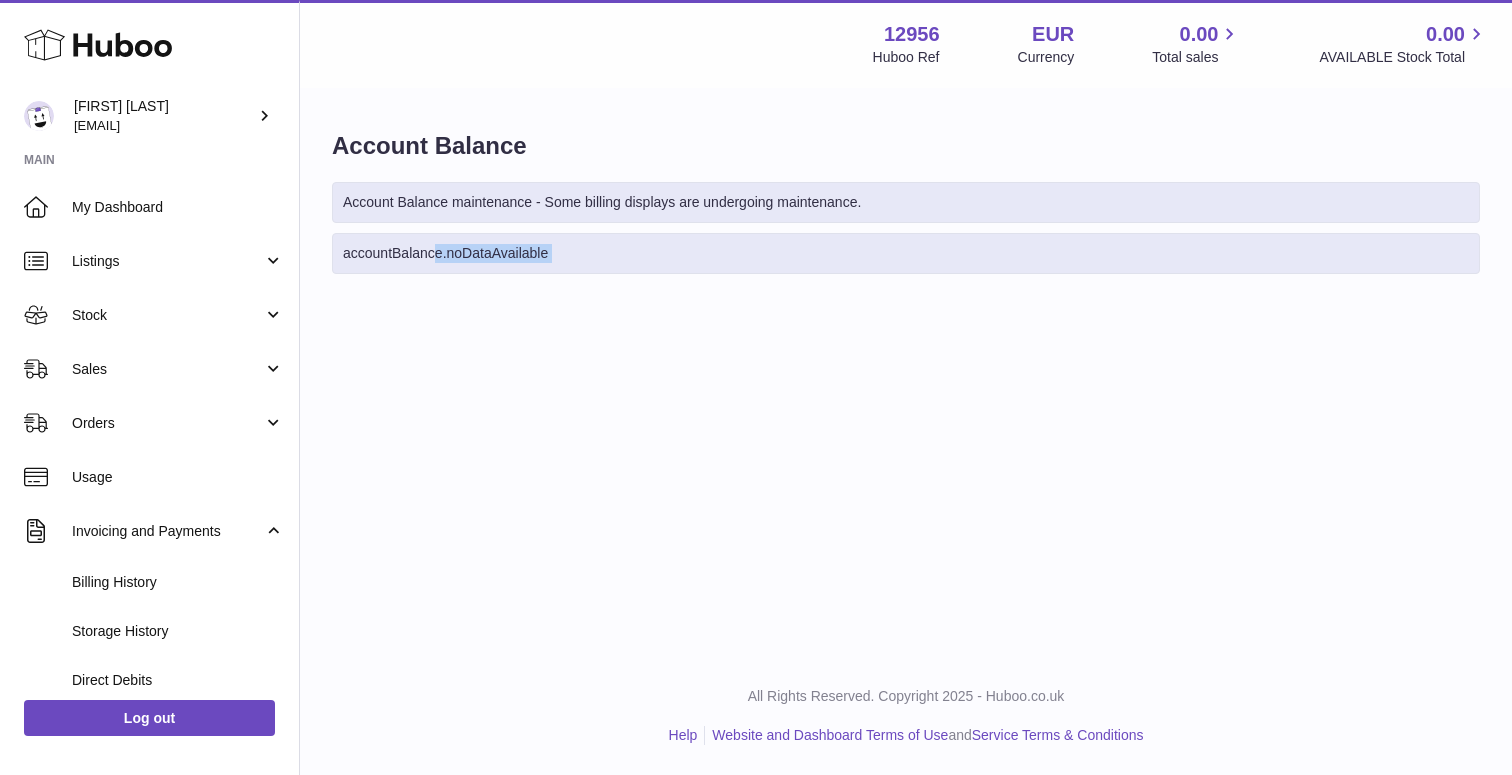 click on "accountBalance.noDataAvailable" at bounding box center [906, 253] 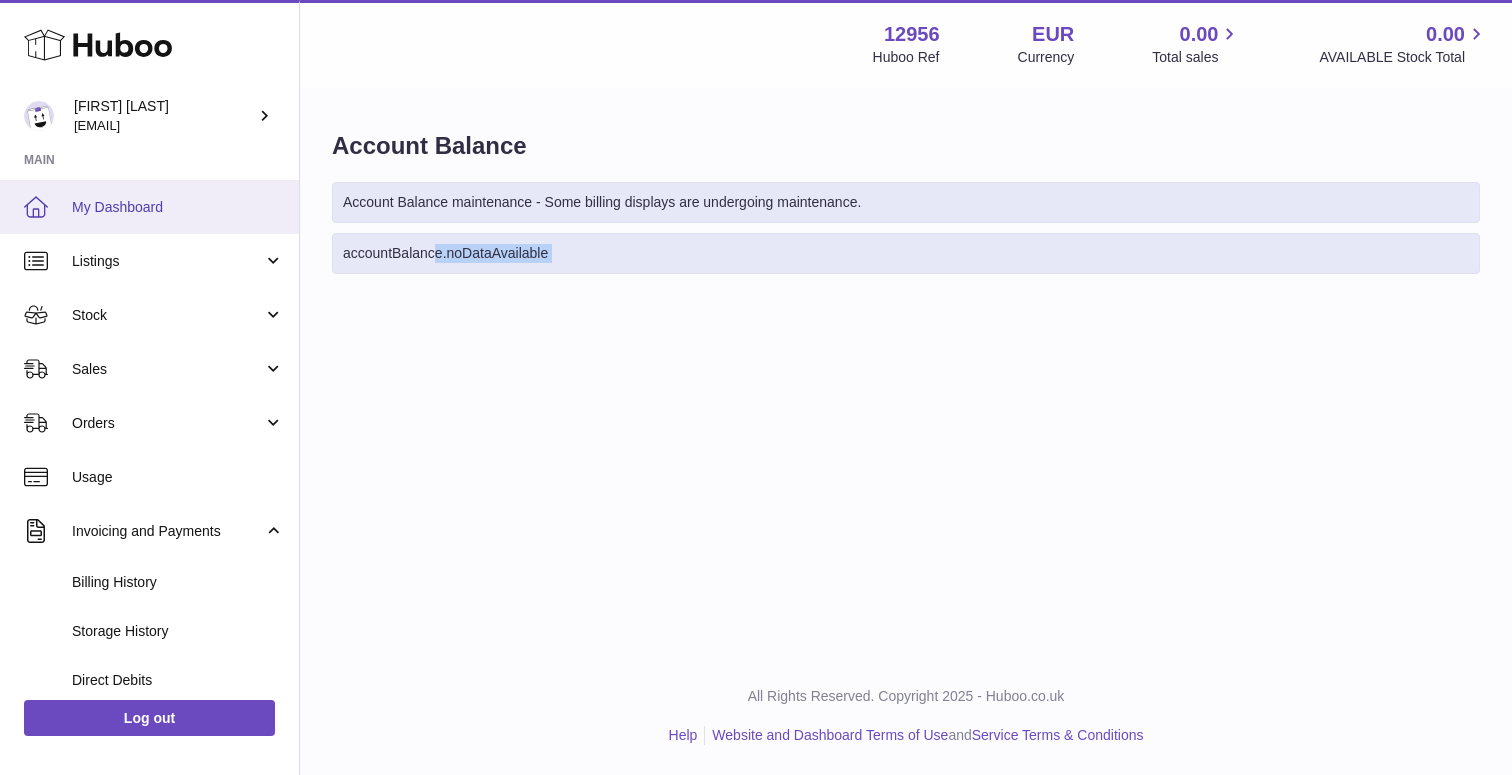 click on "My Dashboard" at bounding box center [178, 207] 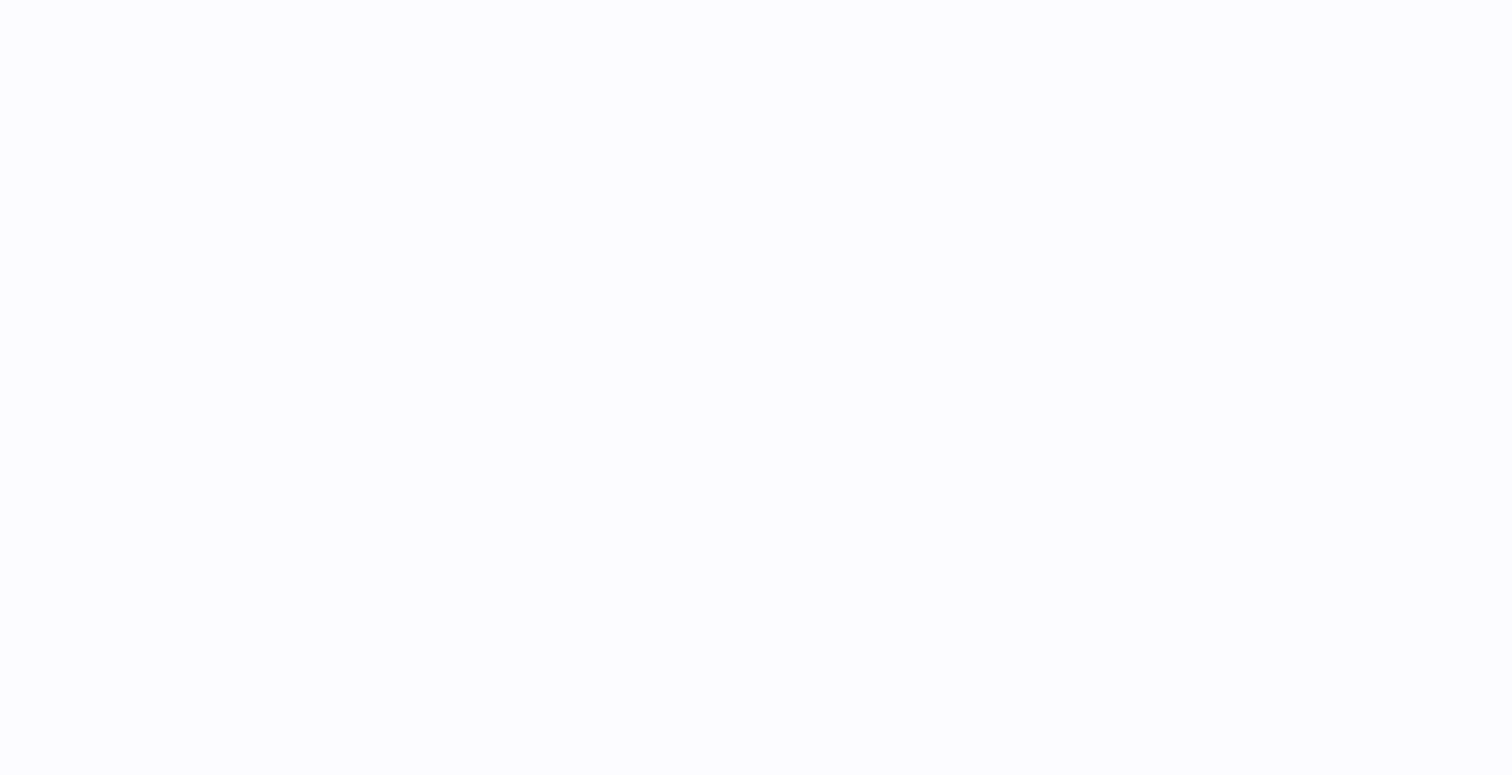 scroll, scrollTop: 0, scrollLeft: 0, axis: both 